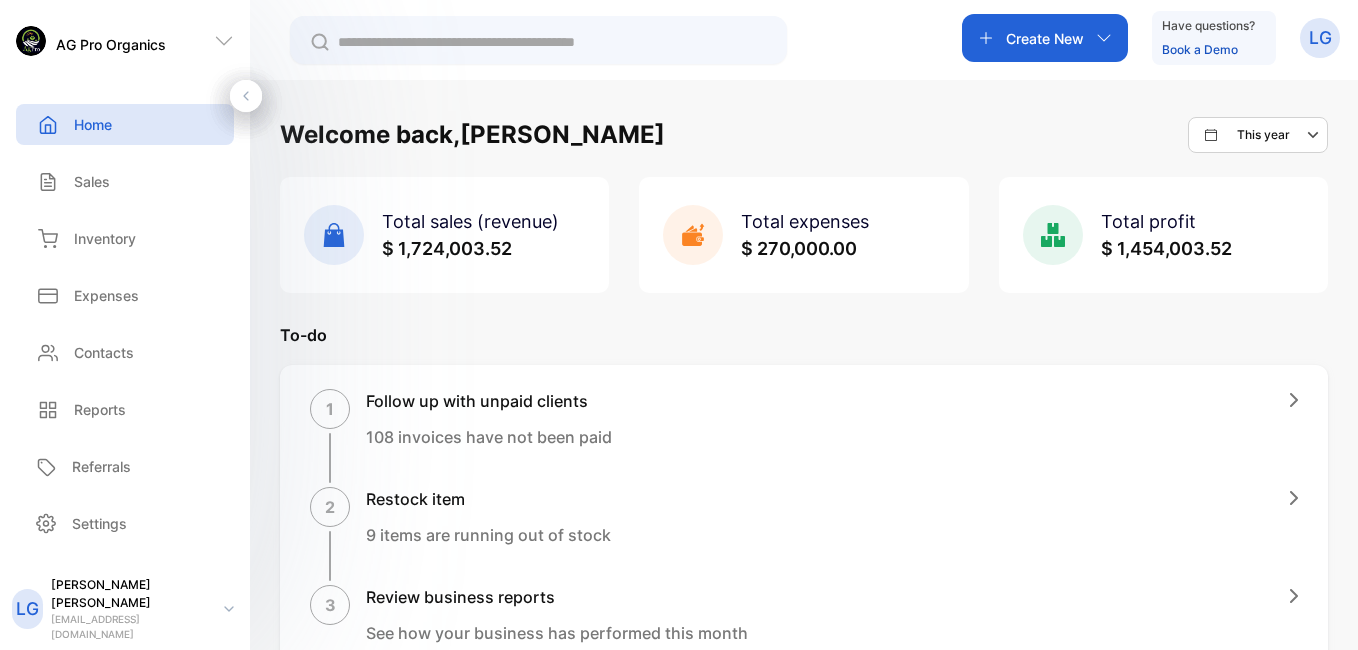 scroll, scrollTop: 0, scrollLeft: 0, axis: both 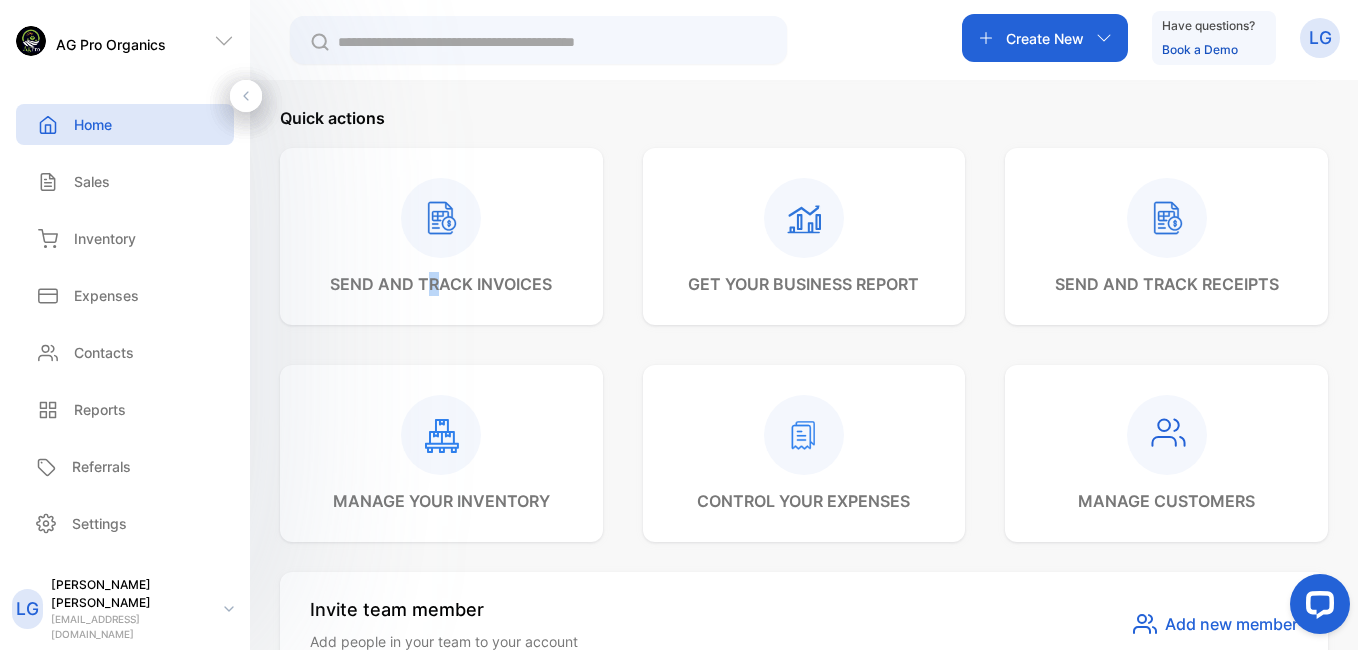 click on "send and track invoices" at bounding box center [441, 237] 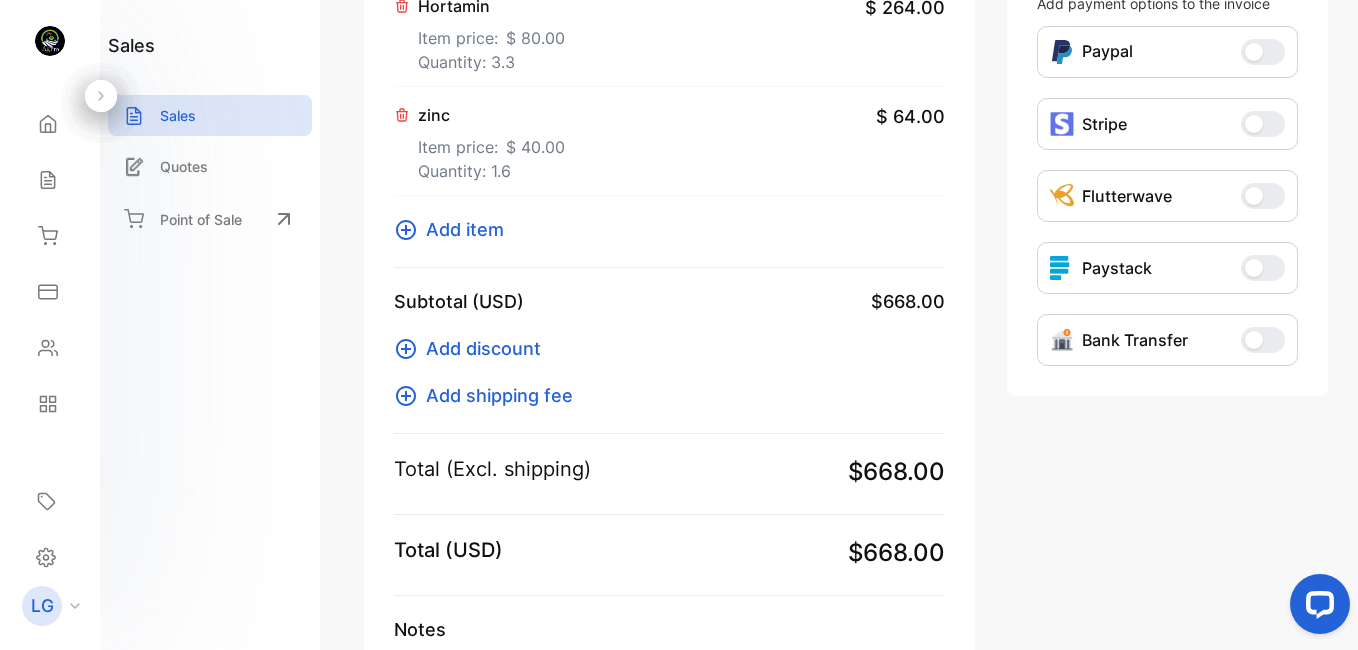 scroll, scrollTop: 524, scrollLeft: 0, axis: vertical 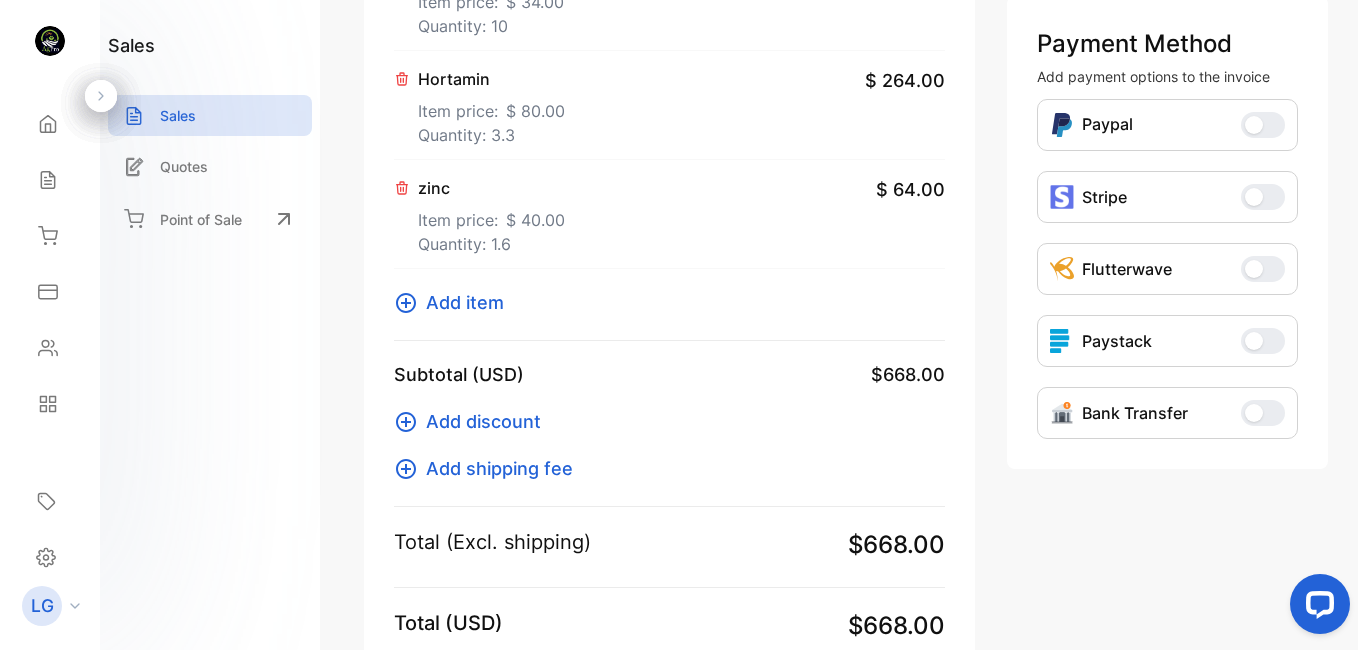 type on "**********" 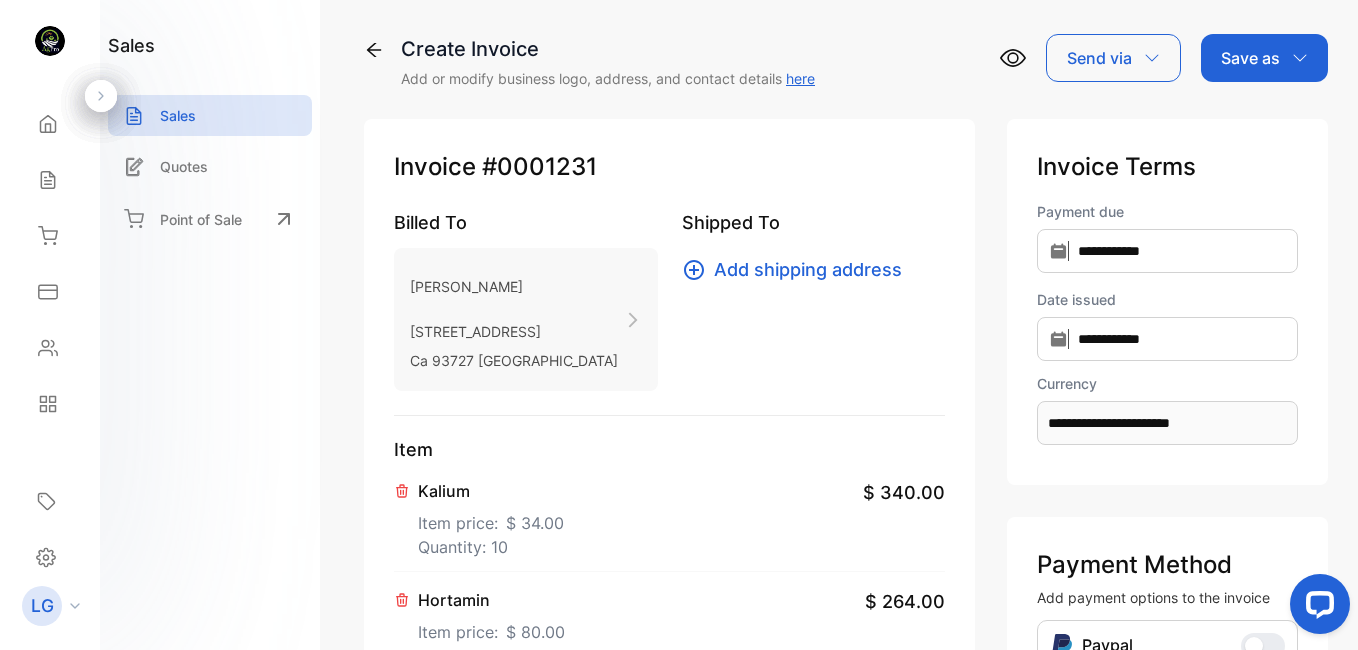 scroll, scrollTop: 0, scrollLeft: 0, axis: both 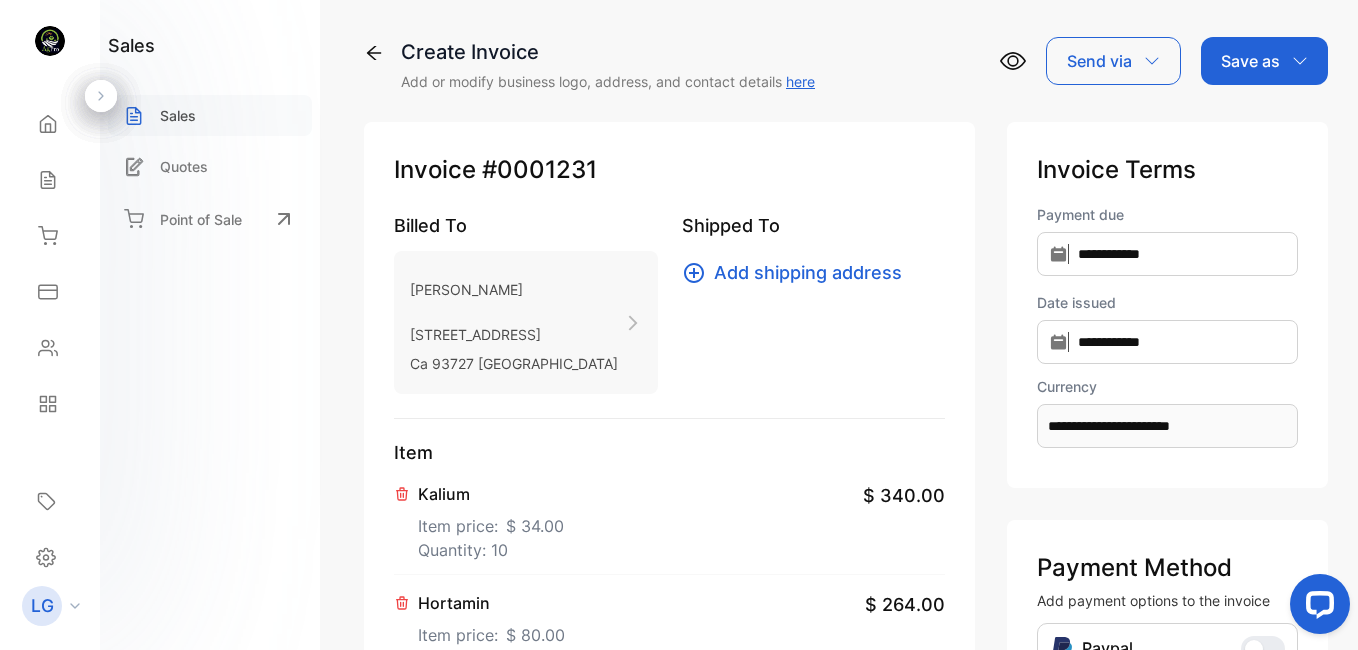 click on "Sales" at bounding box center [178, 115] 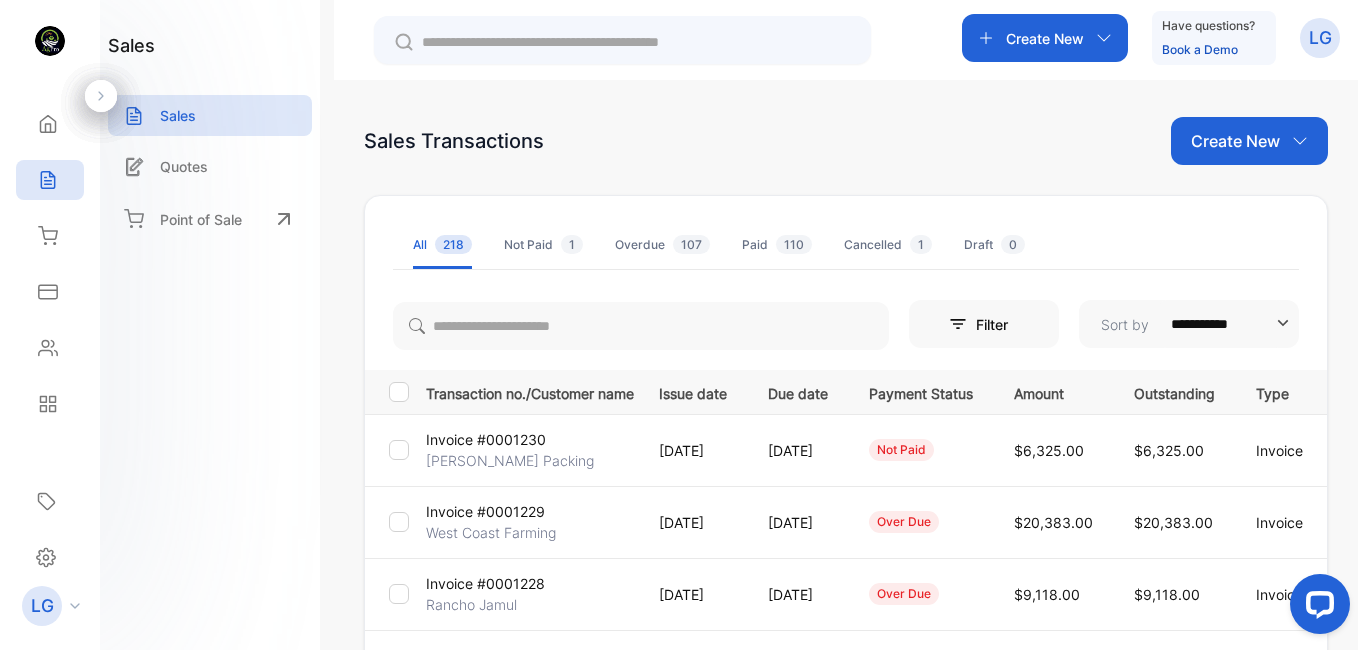 click on "Invoice #0001228" at bounding box center (485, 583) 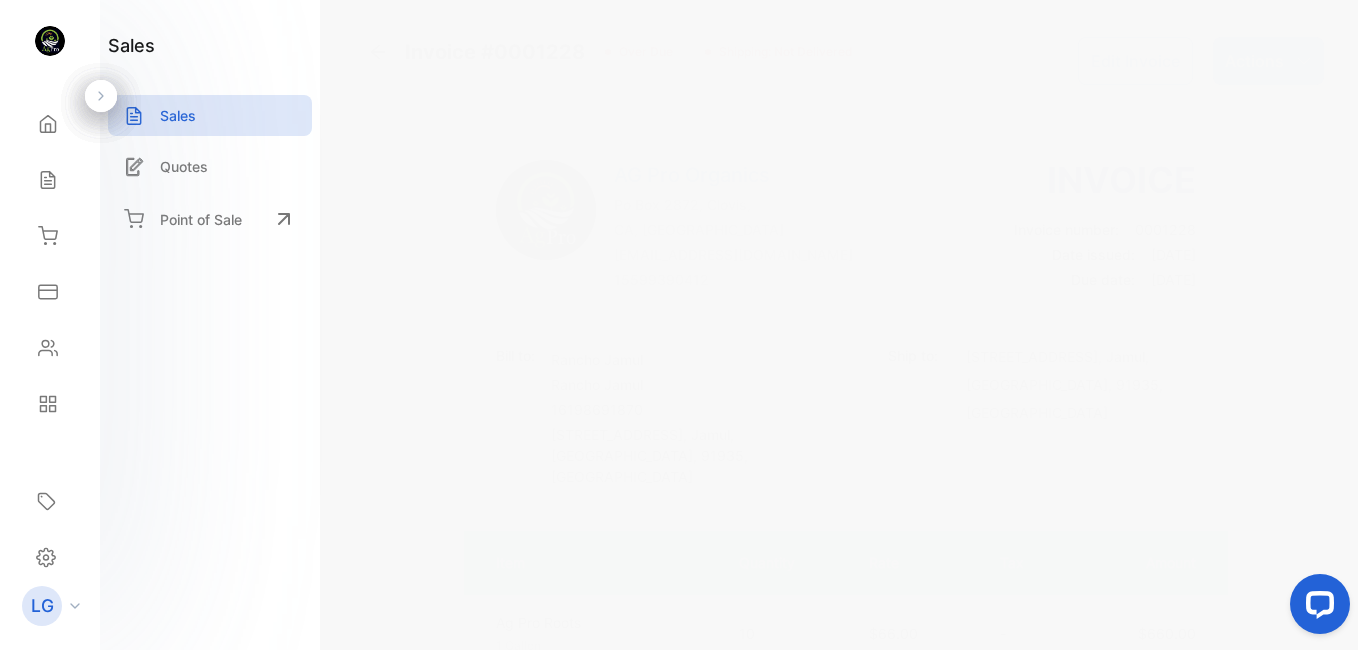 click on "Actions" at bounding box center (1268, 61) 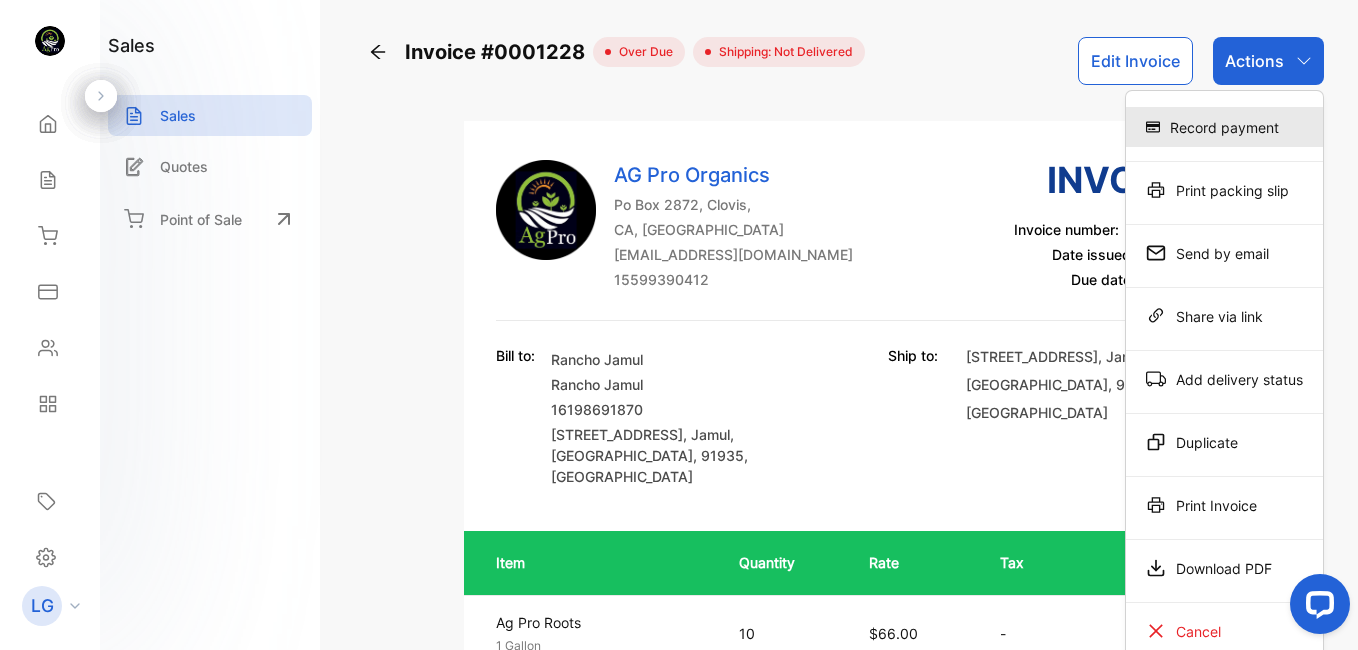 click on "Record payment" at bounding box center [1224, 127] 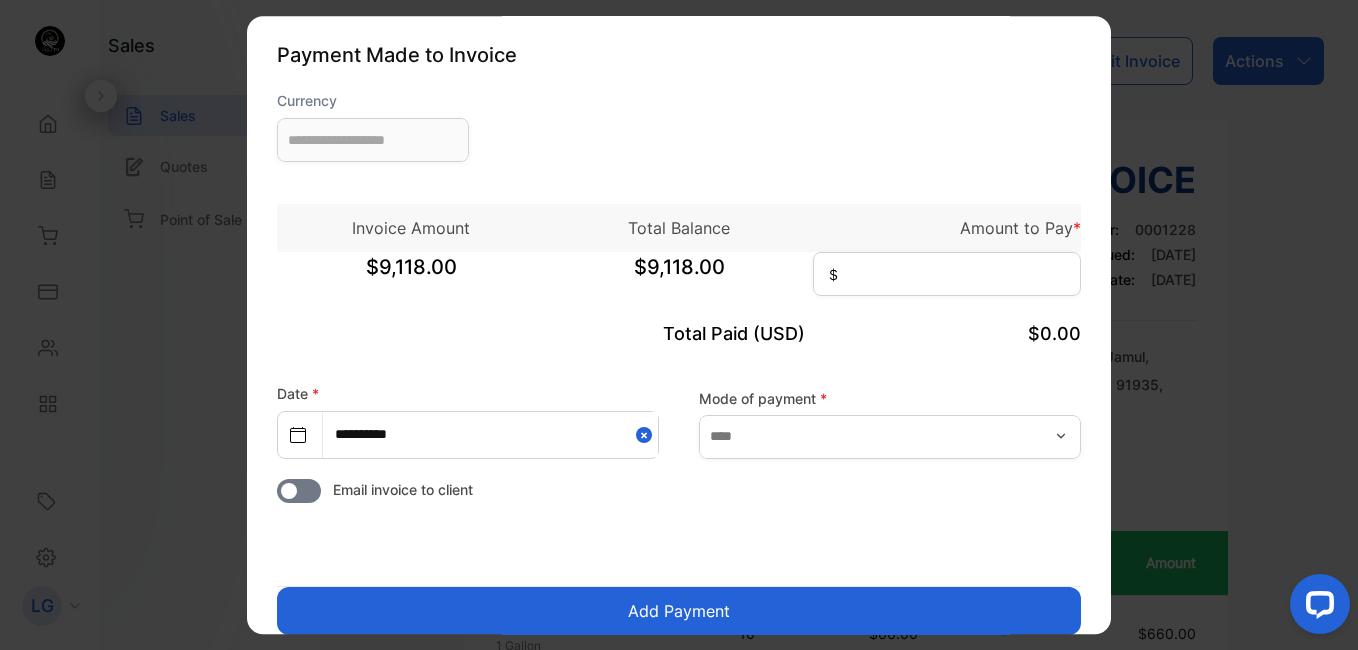 type on "**********" 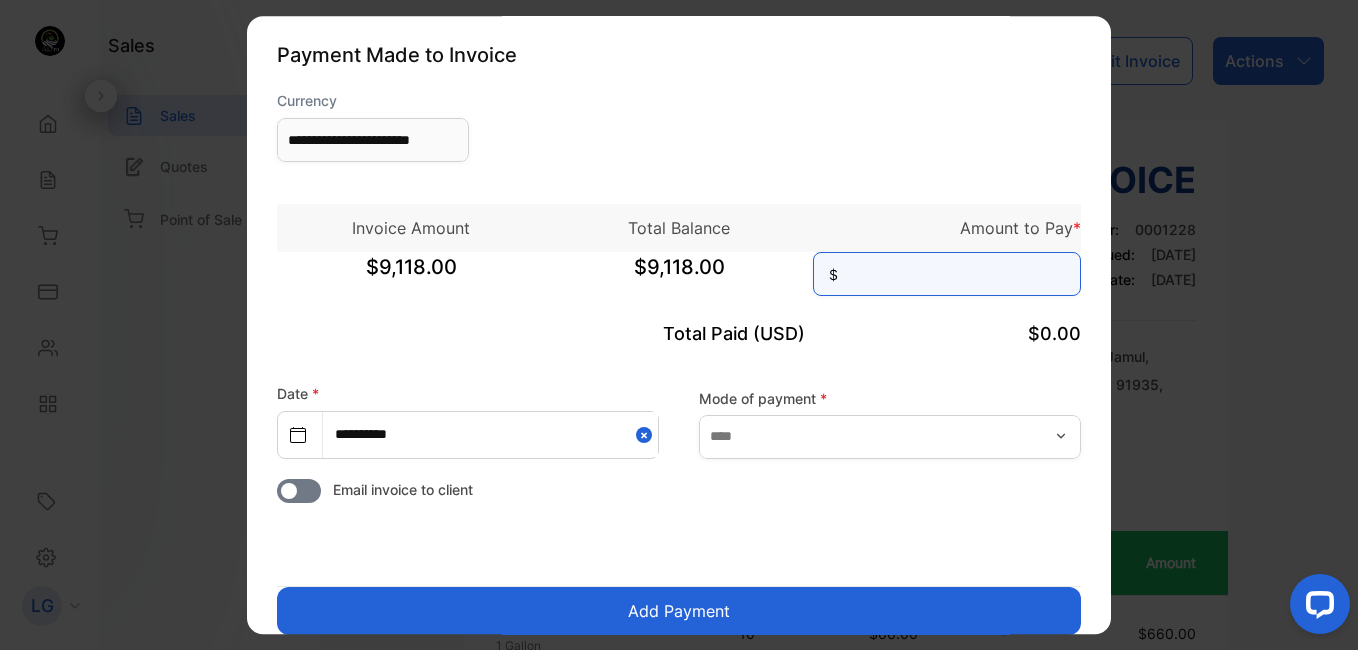 click at bounding box center [947, 274] 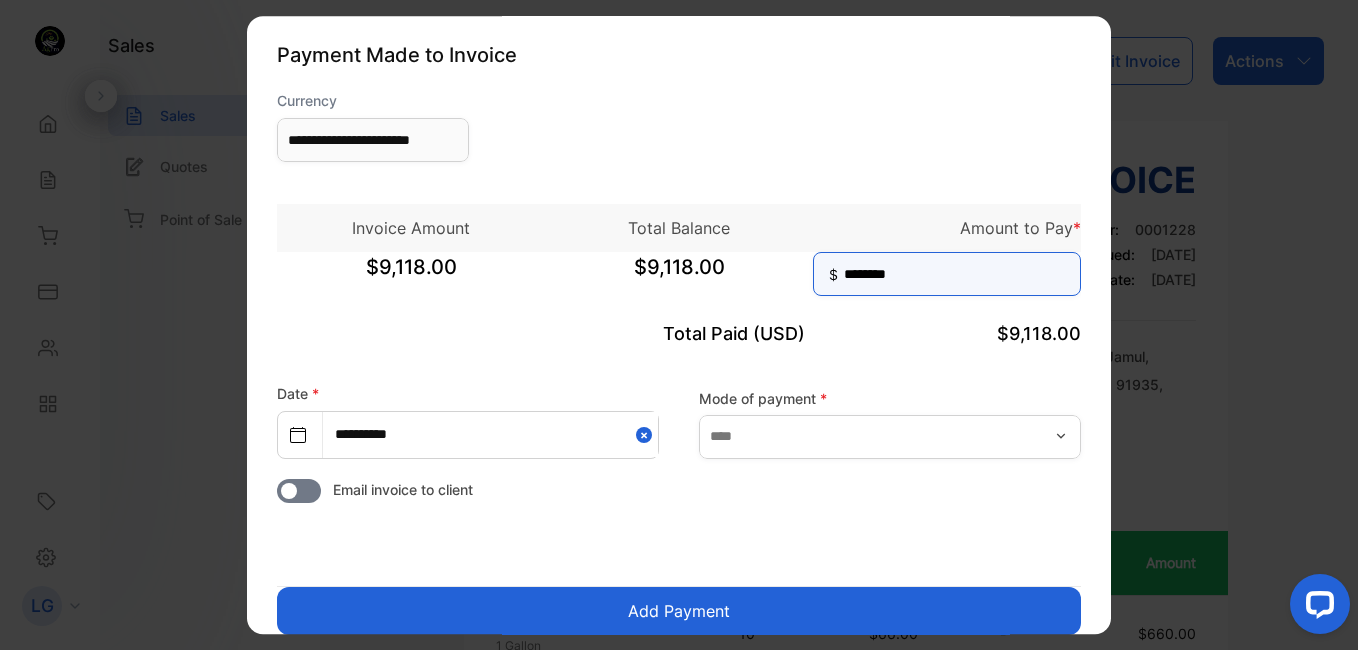 type on "********" 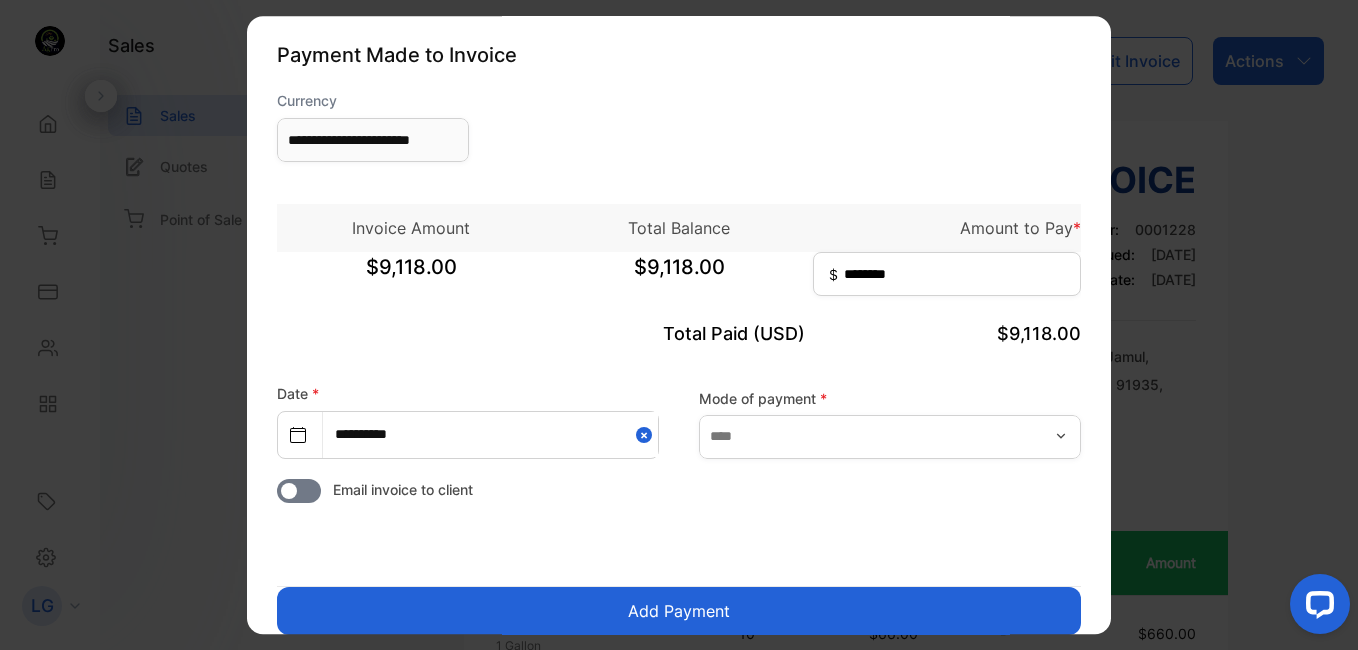 click on "Add Payment" at bounding box center (679, 611) 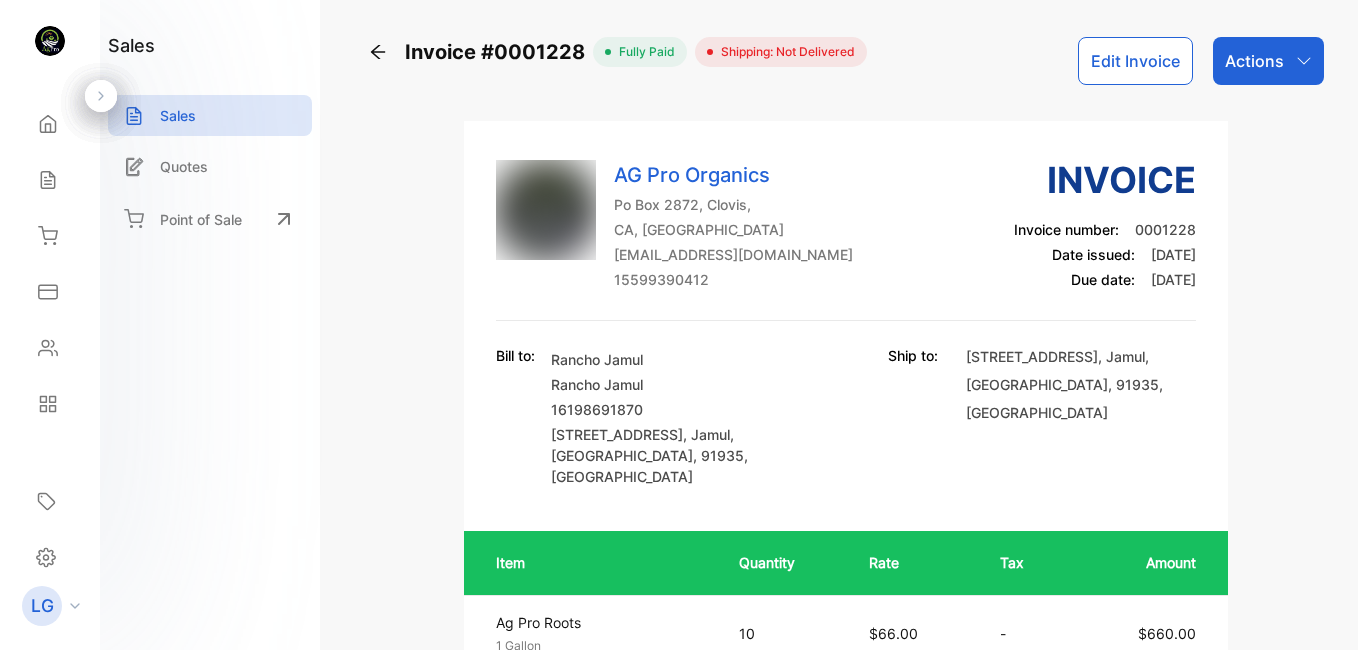 scroll, scrollTop: 0, scrollLeft: 0, axis: both 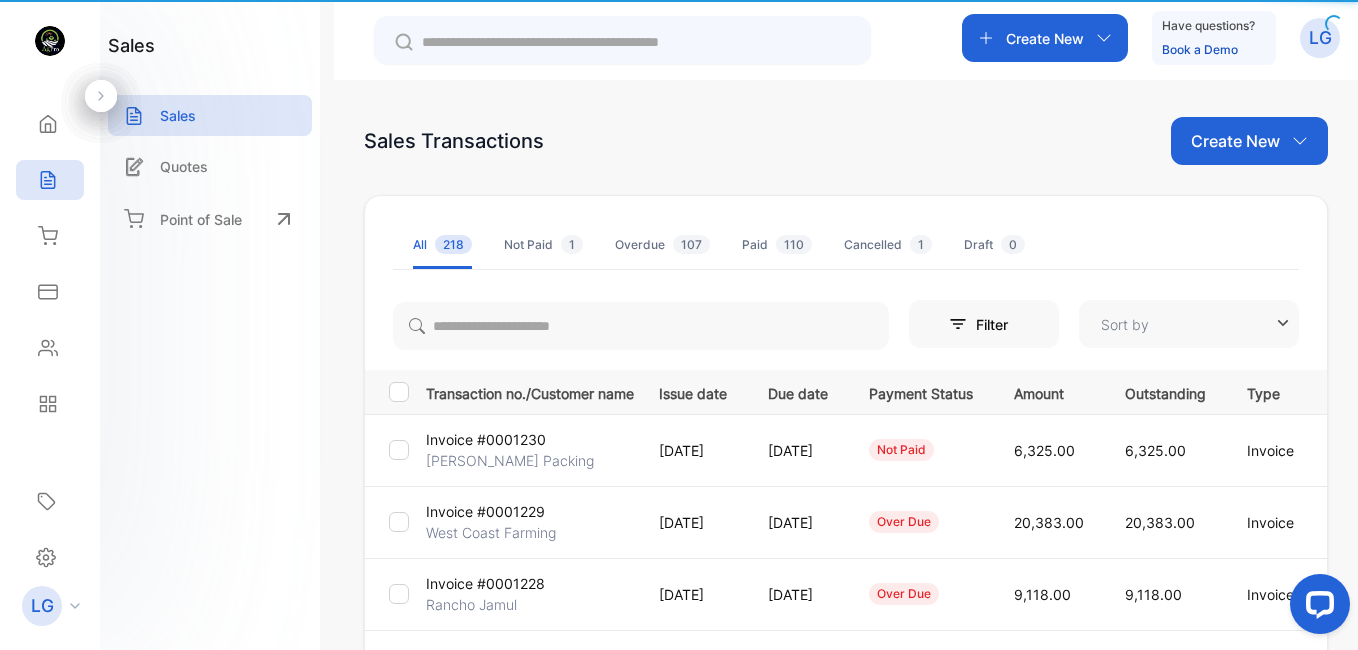 type on "**********" 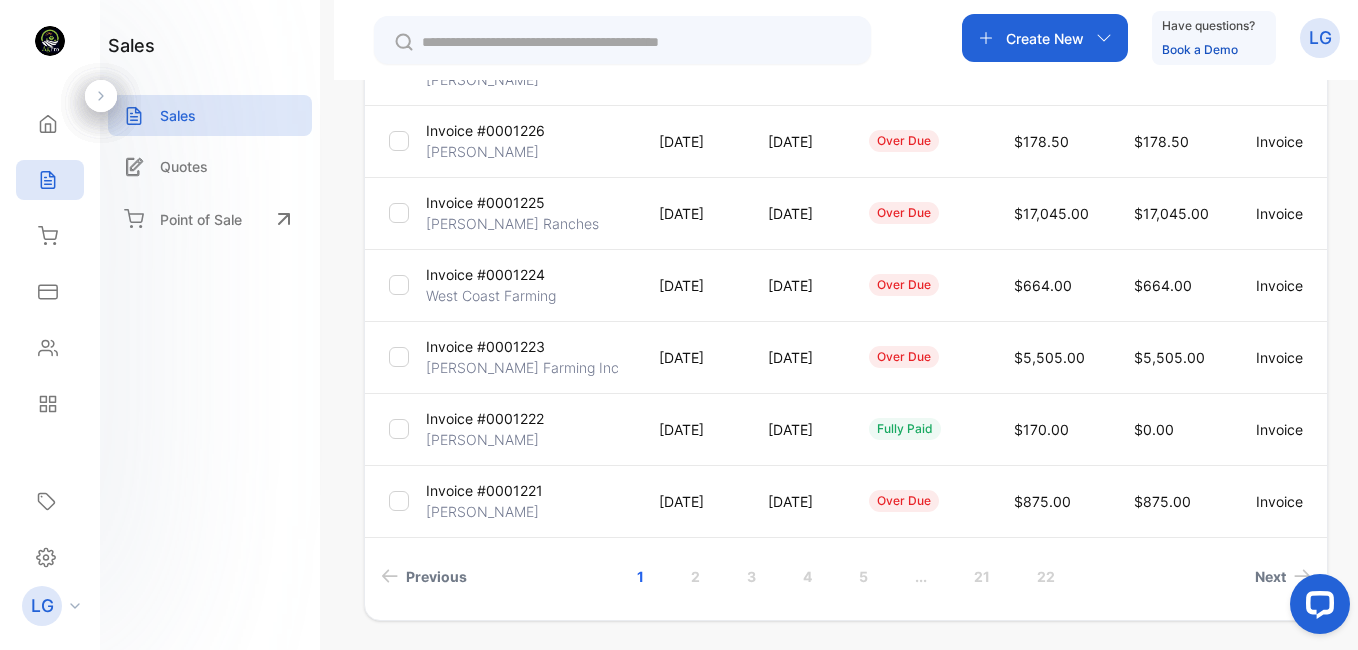 scroll, scrollTop: 613, scrollLeft: 0, axis: vertical 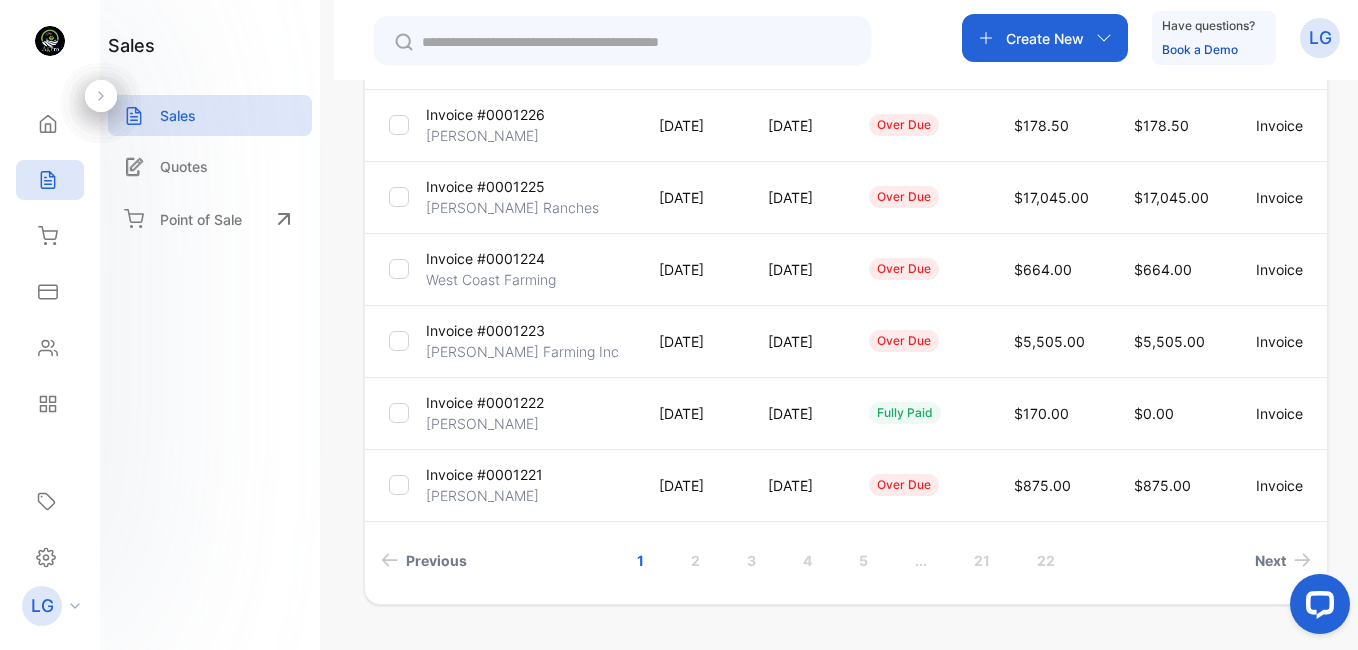 click on "[PERSON_NAME]" at bounding box center [482, 495] 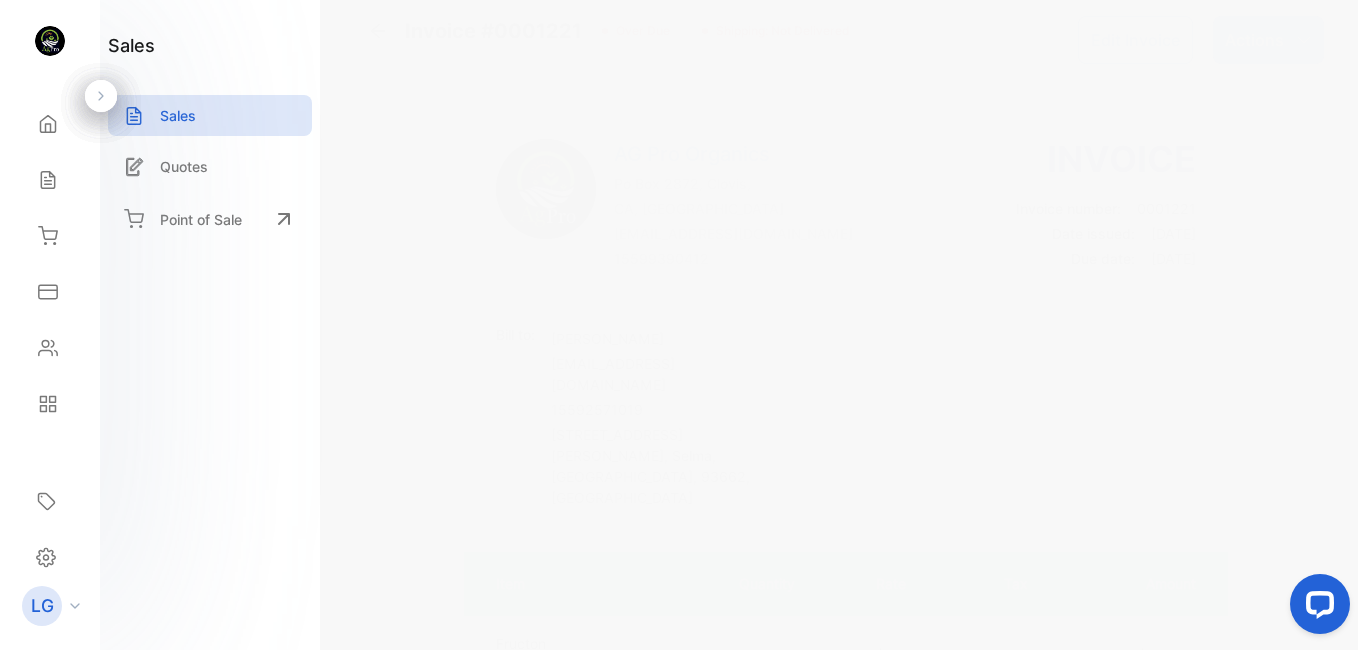 scroll, scrollTop: 0, scrollLeft: 0, axis: both 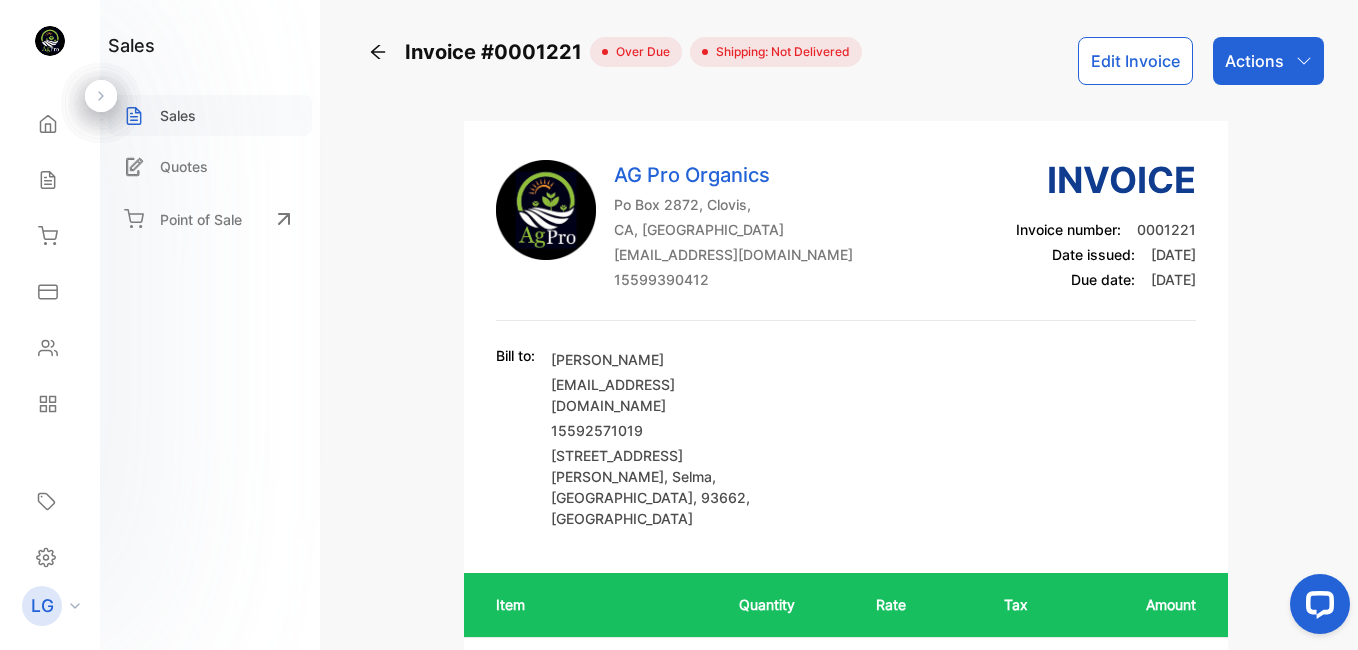 click on "Sales" at bounding box center [178, 115] 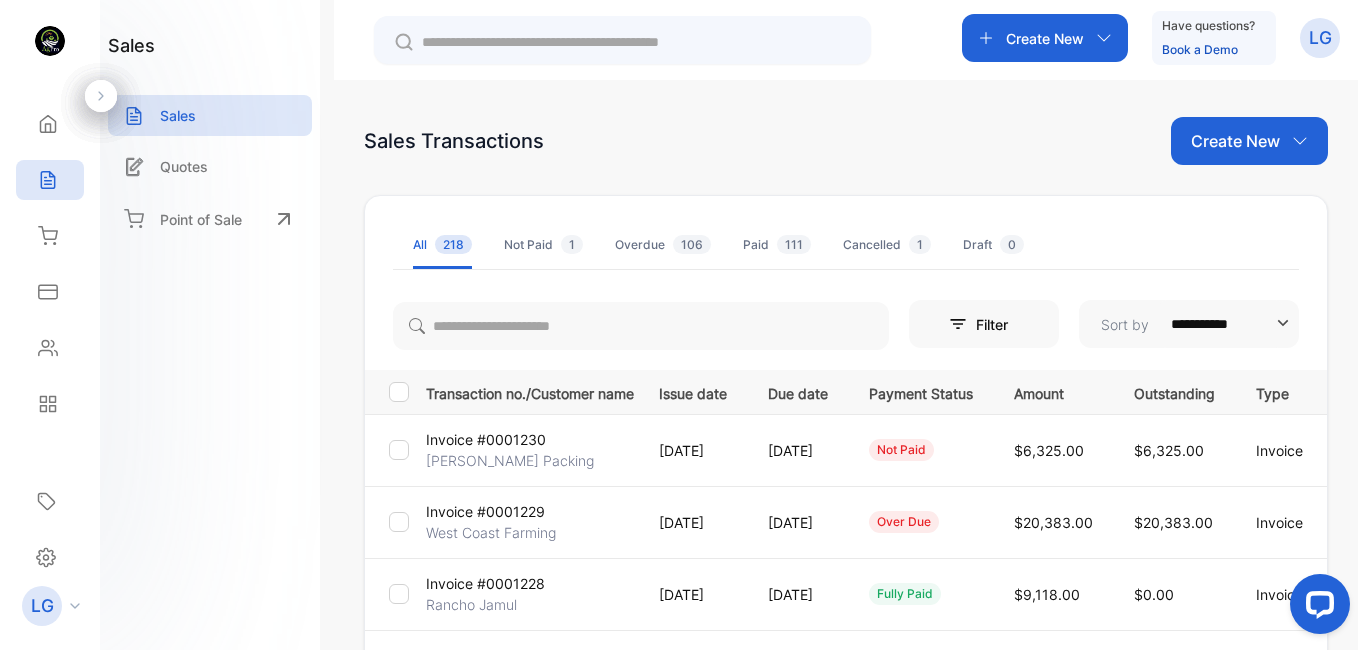 drag, startPoint x: 1356, startPoint y: 238, endPoint x: 1361, endPoint y: 355, distance: 117.10679 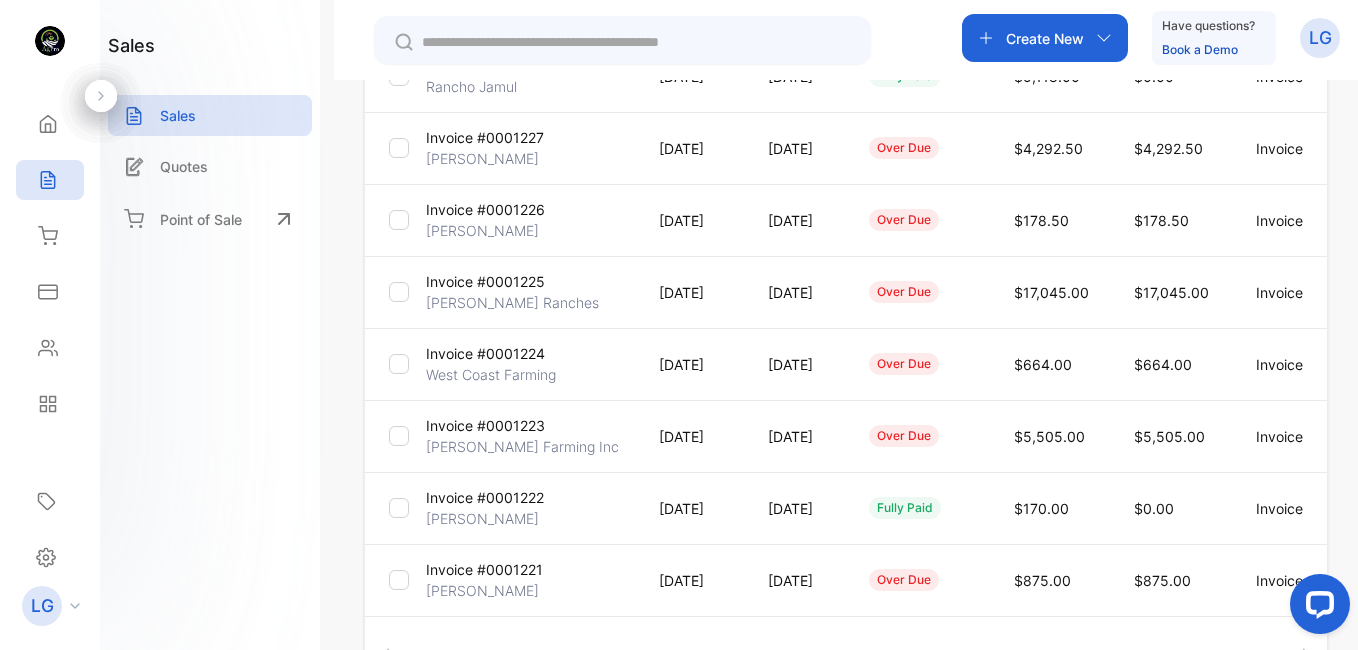 scroll, scrollTop: 552, scrollLeft: 0, axis: vertical 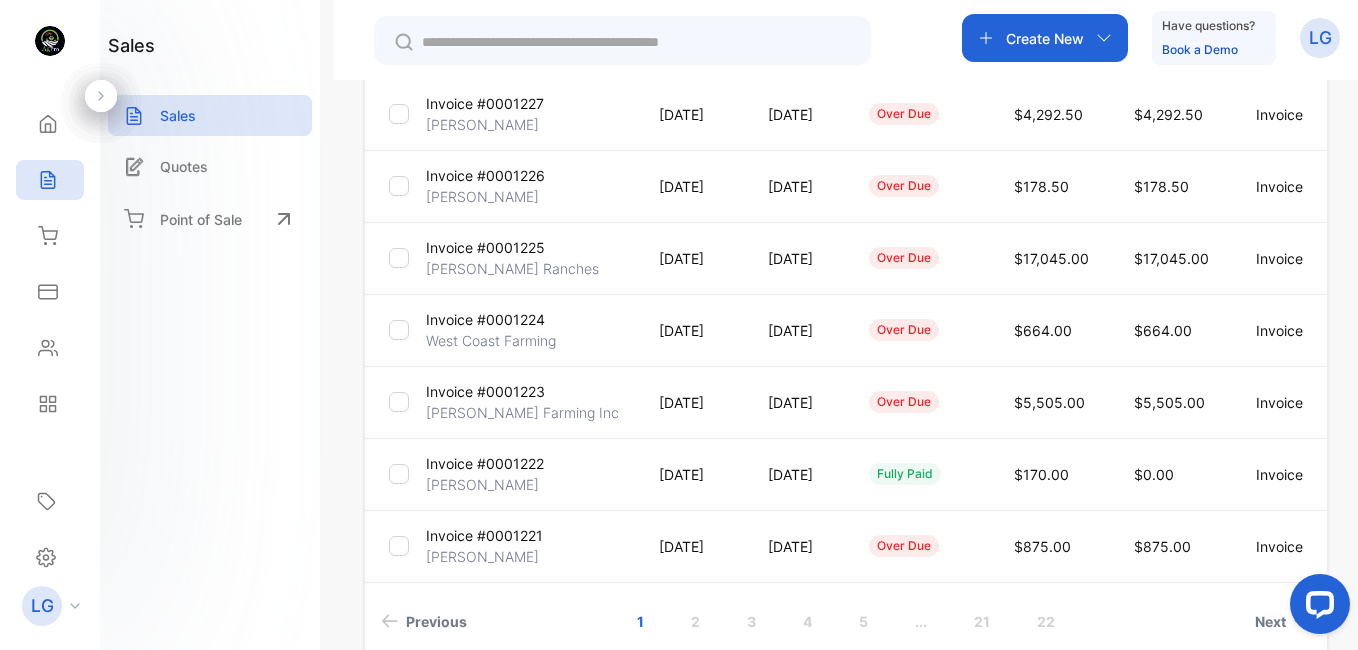 drag, startPoint x: 1361, startPoint y: 355, endPoint x: 71, endPoint y: 58, distance: 1323.748 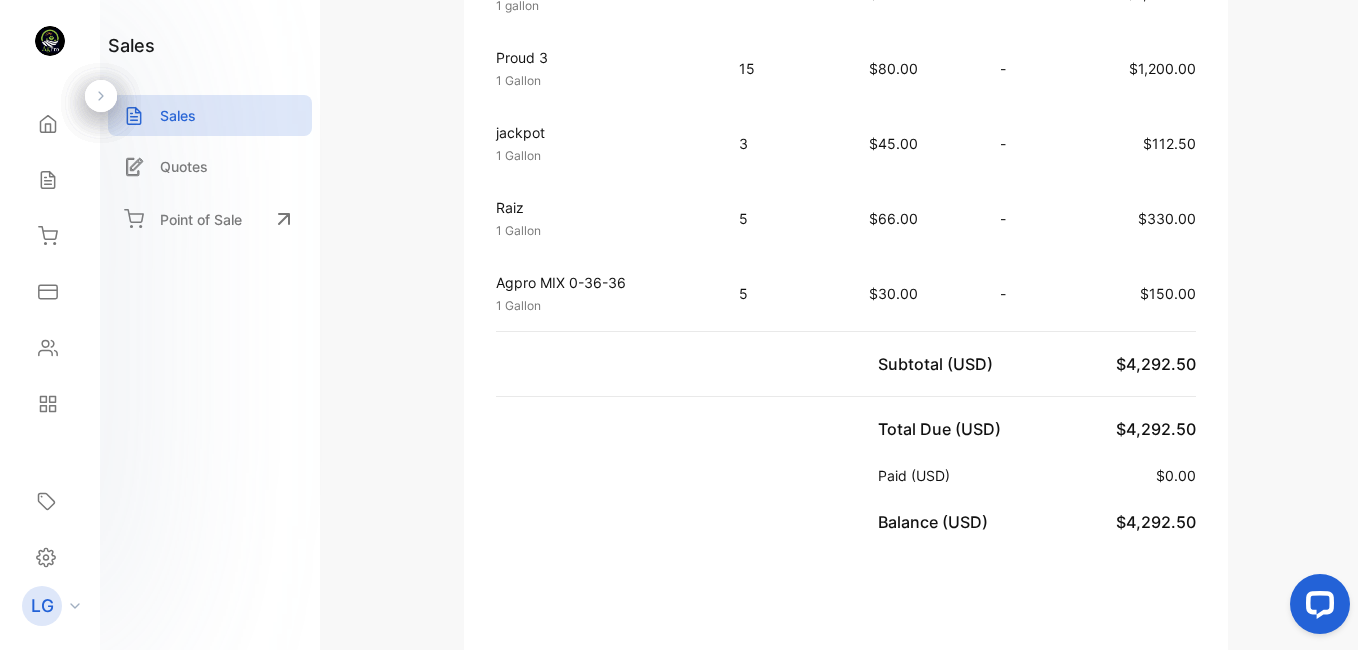scroll, scrollTop: 0, scrollLeft: 0, axis: both 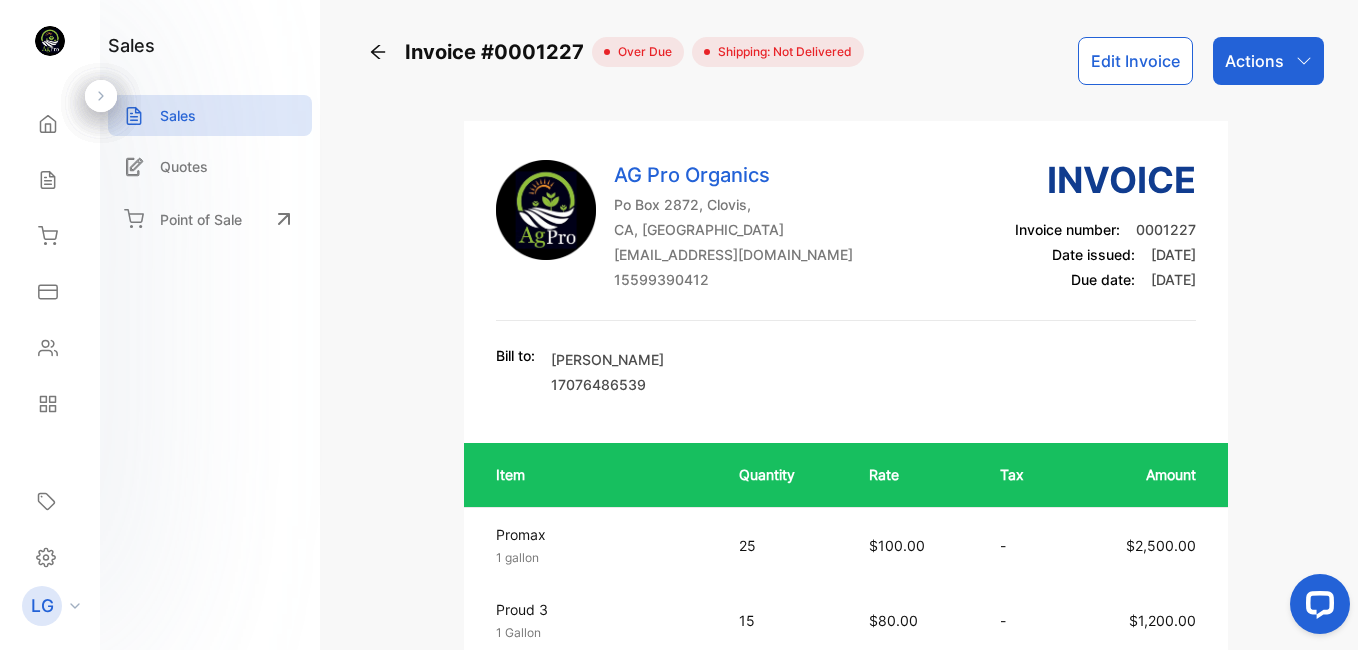 click on "Actions" at bounding box center [1254, 61] 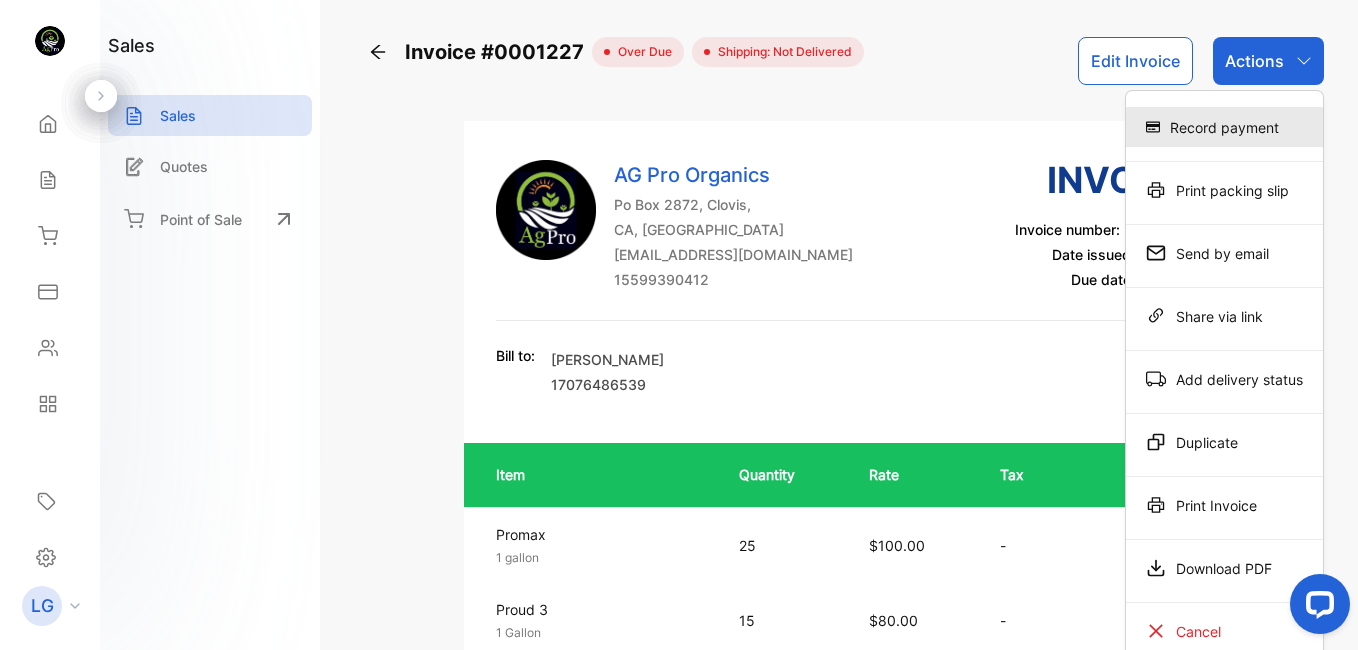 click on "Record payment" at bounding box center [1224, 127] 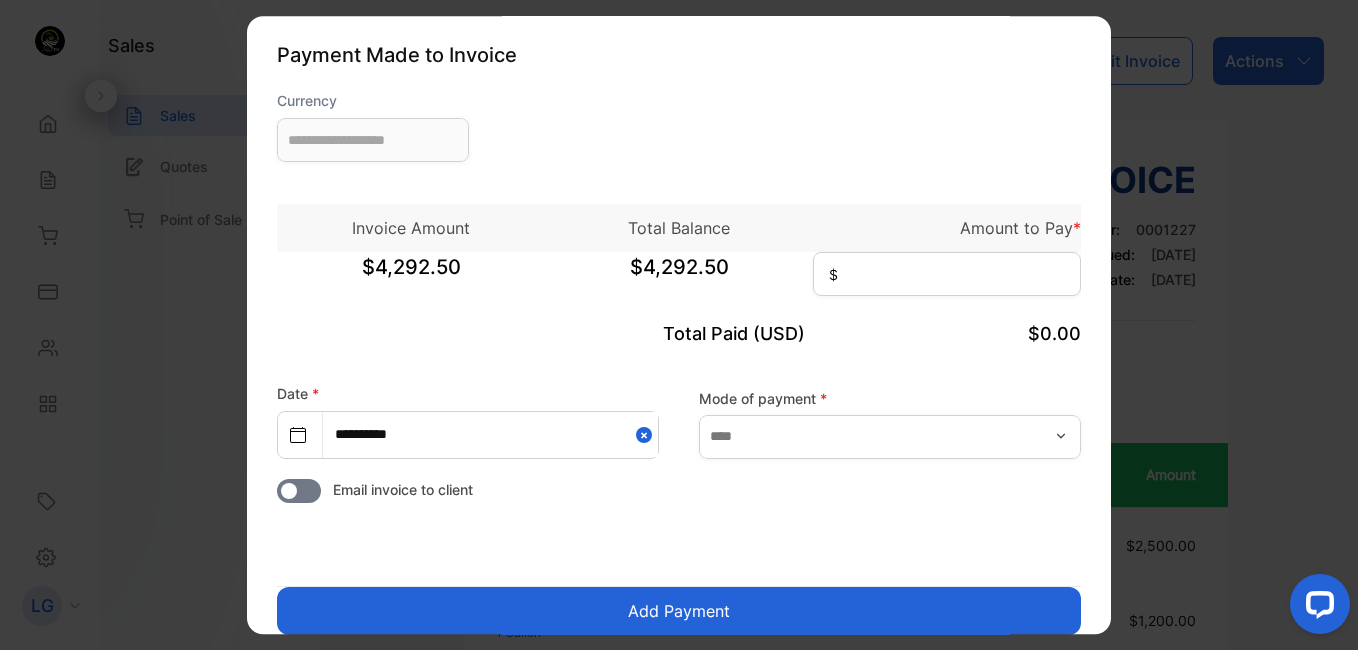type on "**********" 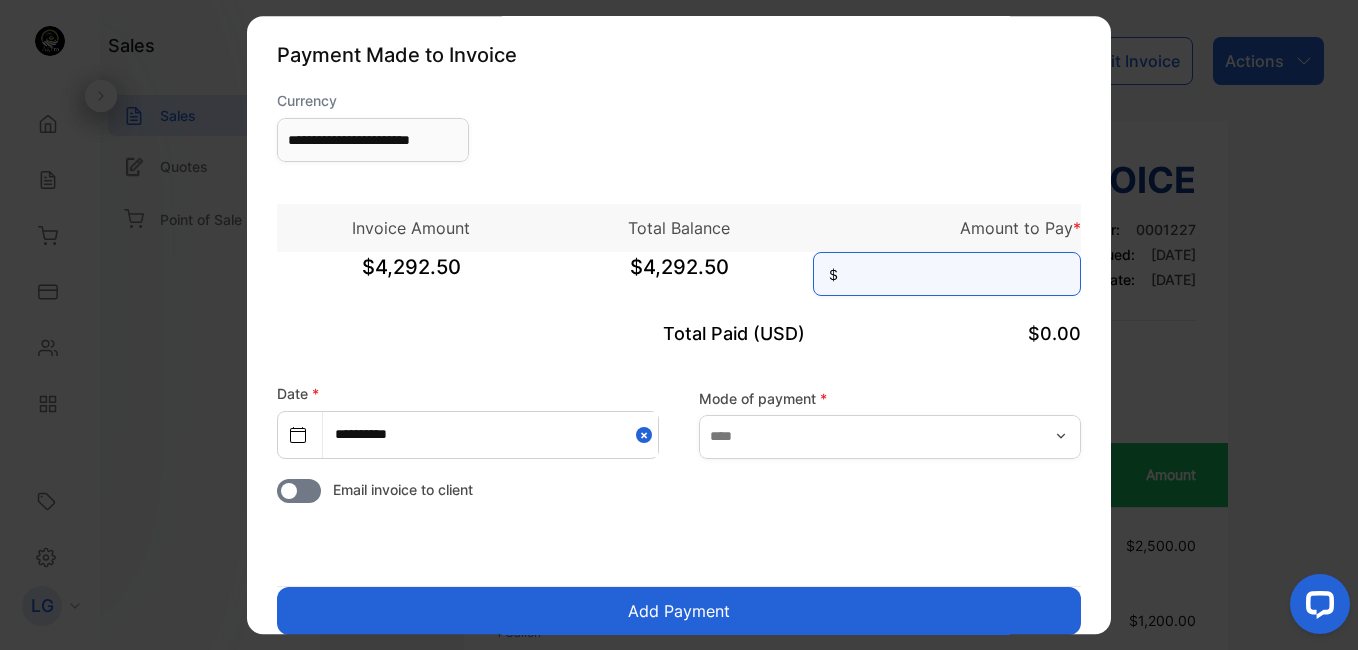 drag, startPoint x: 938, startPoint y: 261, endPoint x: 948, endPoint y: 274, distance: 16.40122 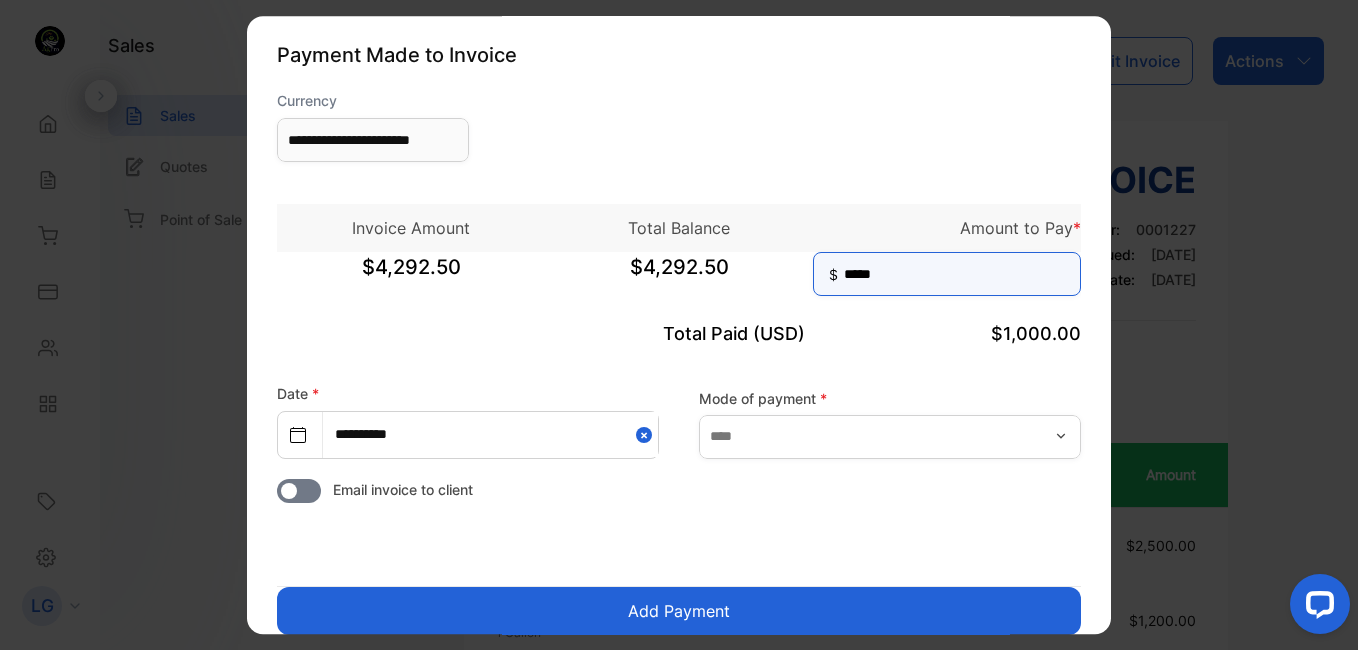 type on "*****" 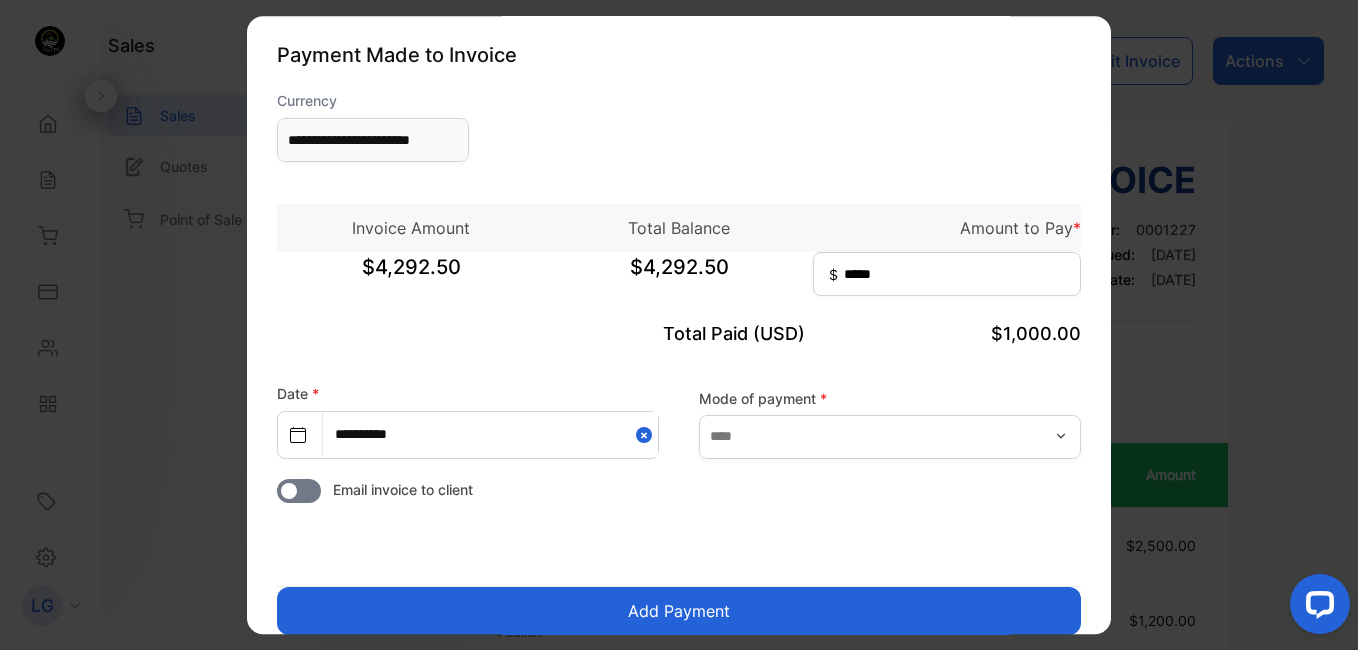 click on "Add Payment" at bounding box center (679, 611) 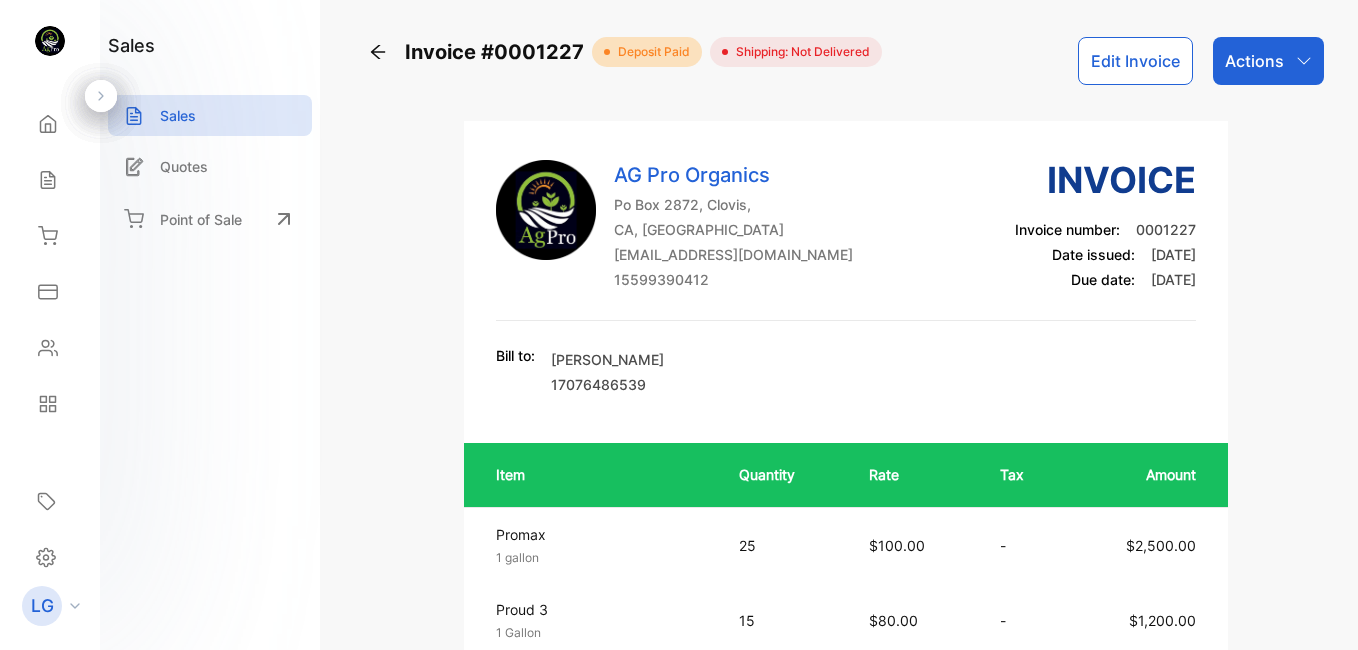 scroll, scrollTop: 0, scrollLeft: 0, axis: both 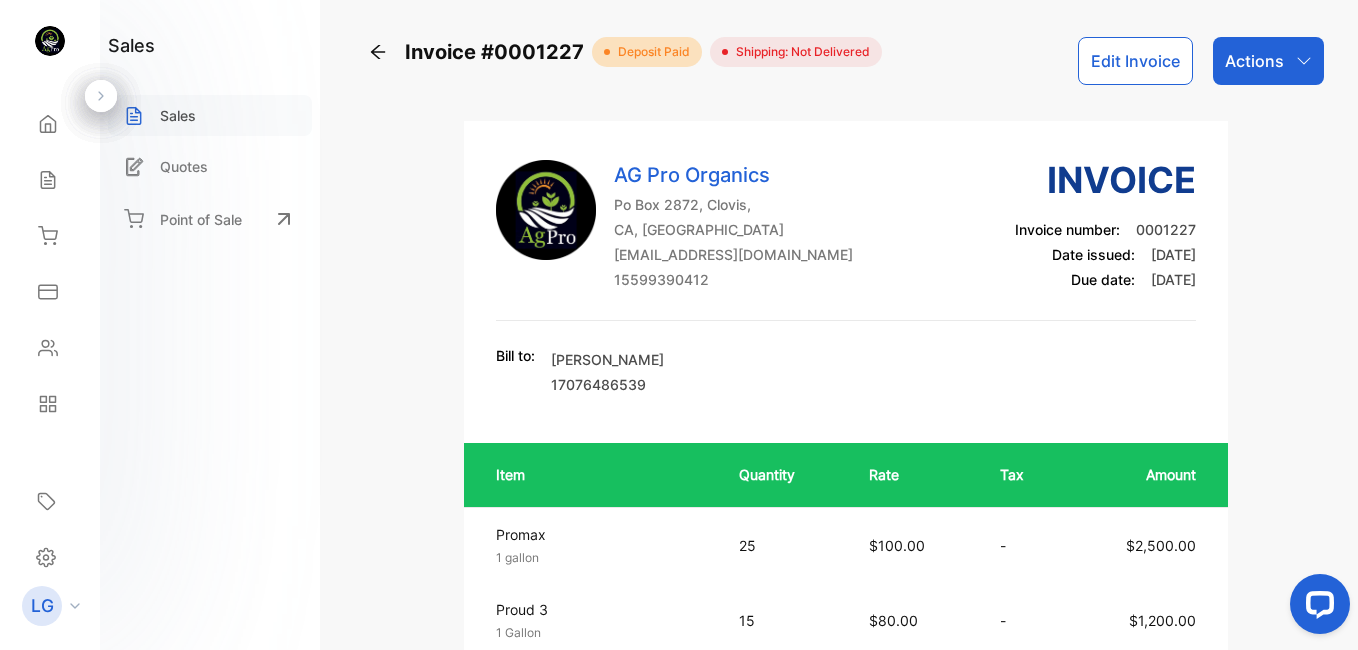 click on "Sales" at bounding box center [178, 115] 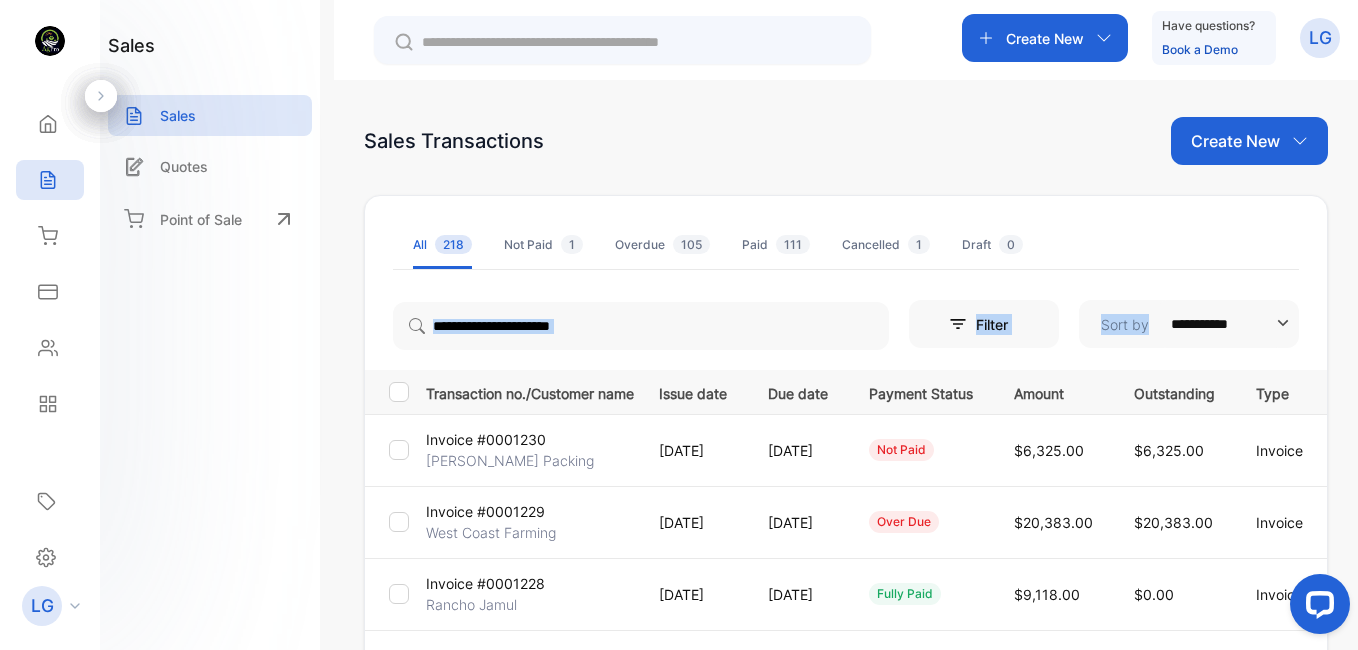 drag, startPoint x: 1351, startPoint y: 252, endPoint x: 1361, endPoint y: 274, distance: 24.166092 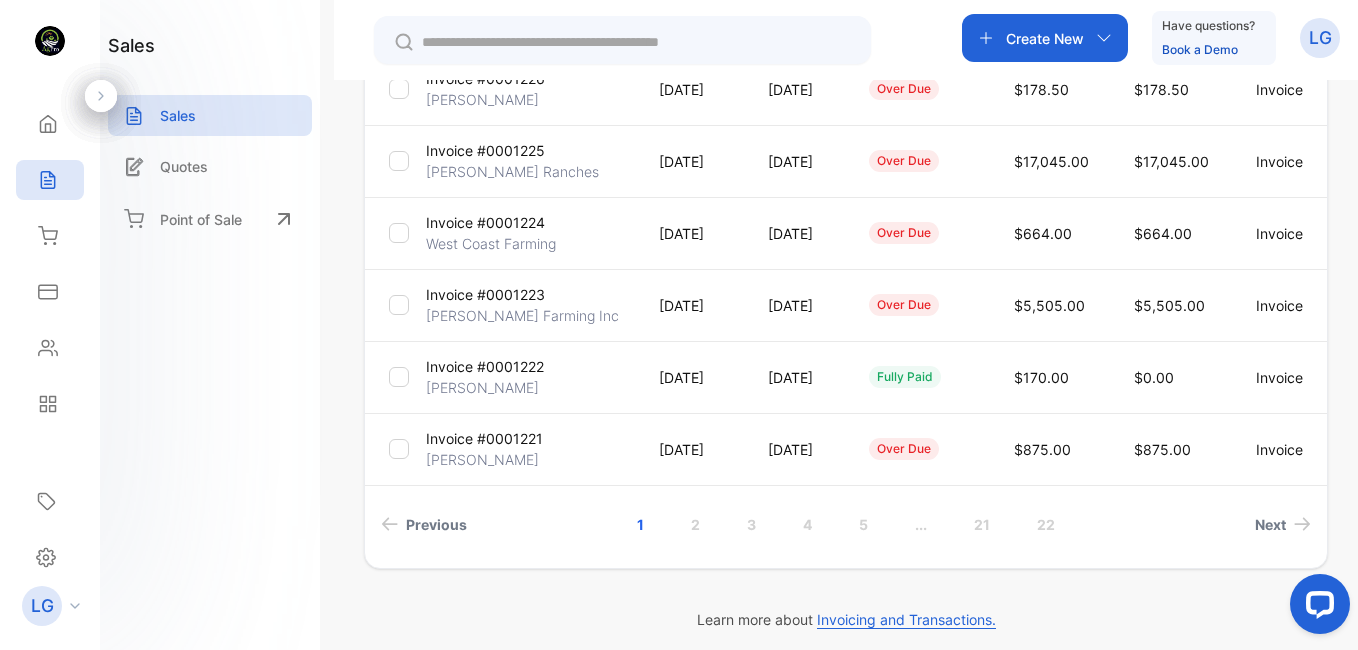 scroll, scrollTop: 661, scrollLeft: 0, axis: vertical 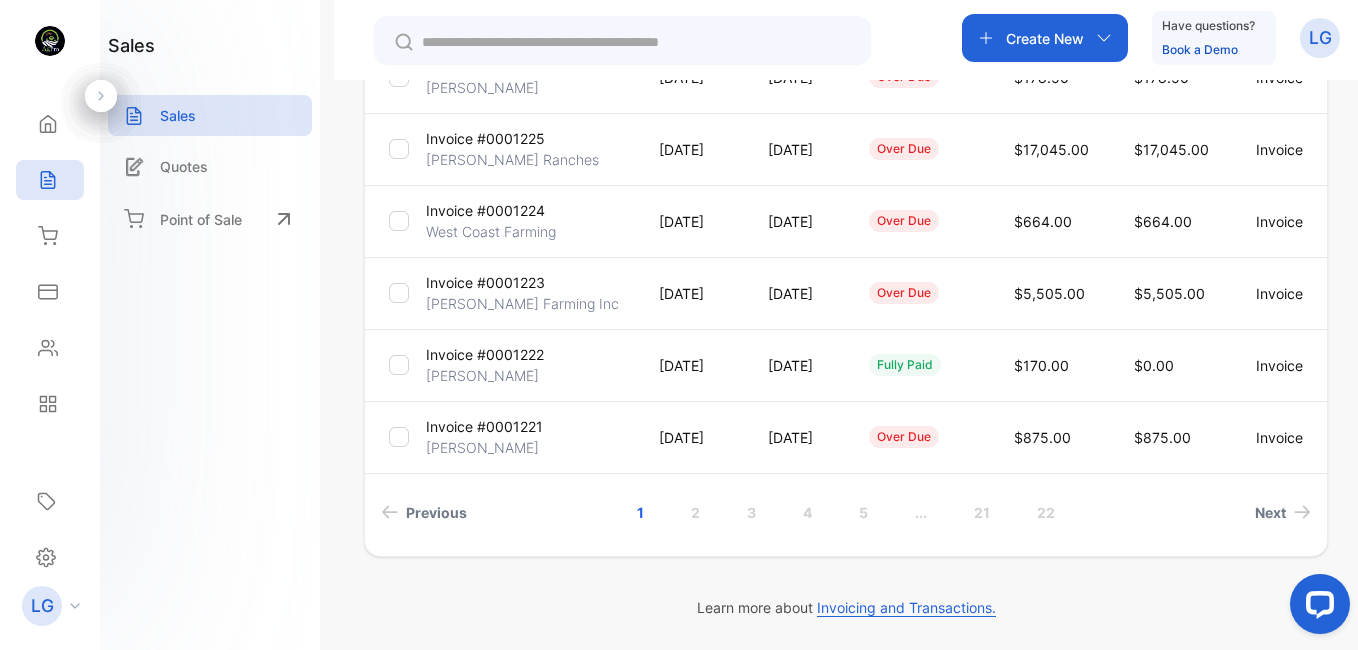click on "2" at bounding box center (695, 512) 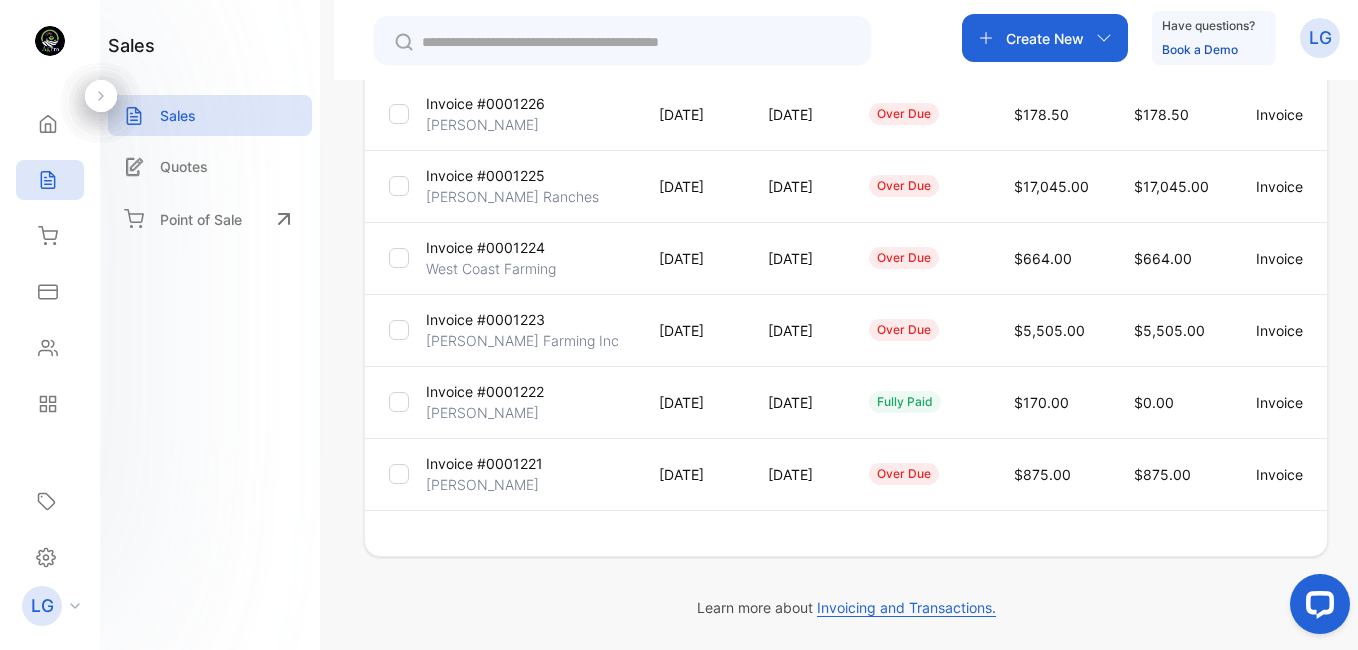 scroll, scrollTop: 624, scrollLeft: 0, axis: vertical 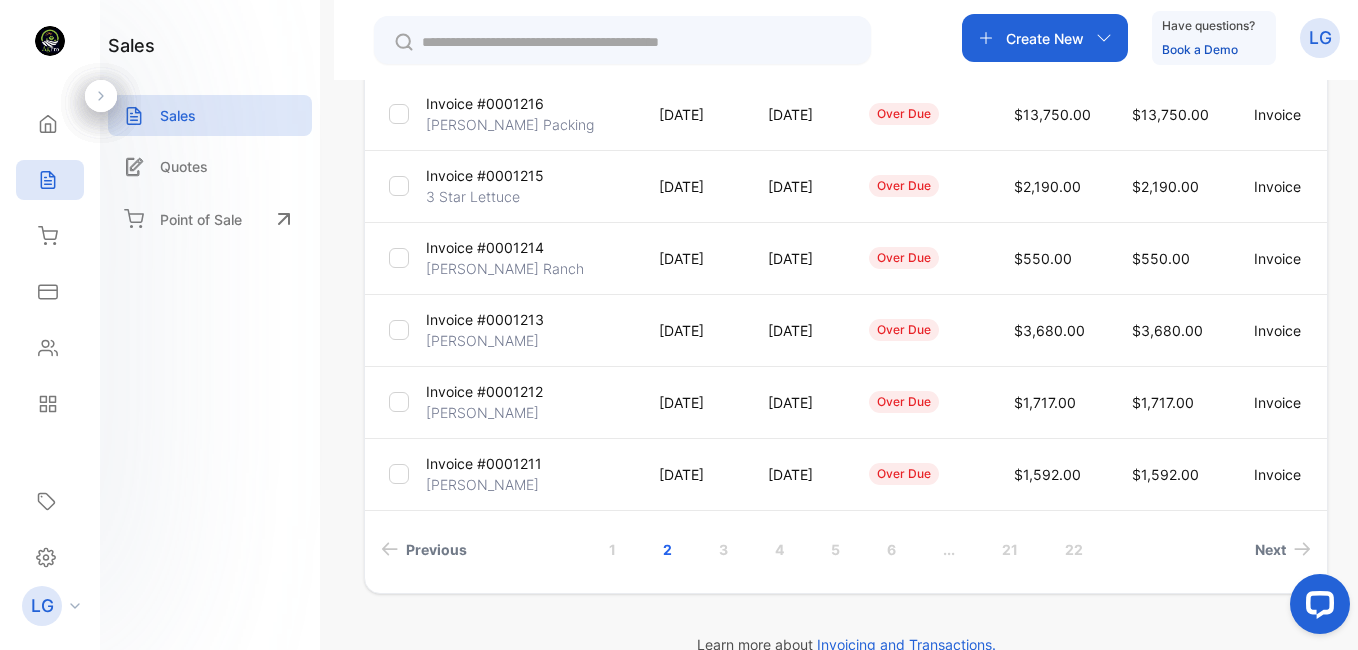 click on "3 Star Lettuce" at bounding box center (473, 196) 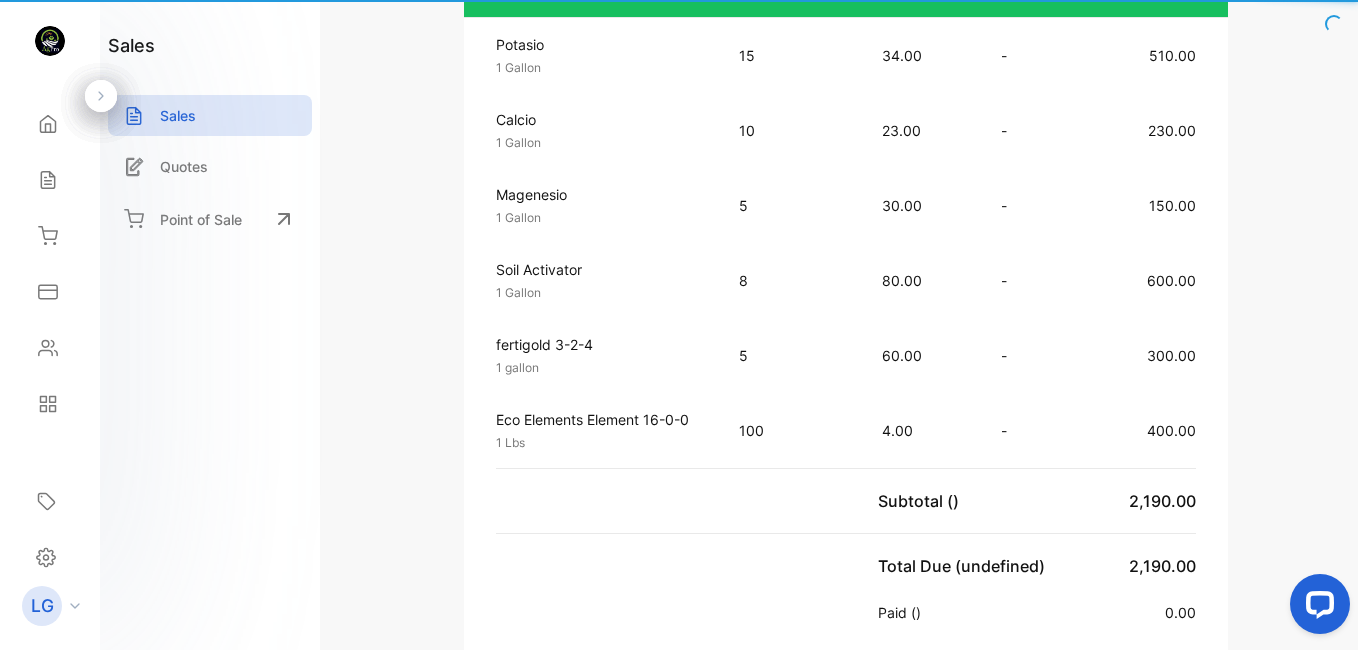 scroll, scrollTop: 666, scrollLeft: 0, axis: vertical 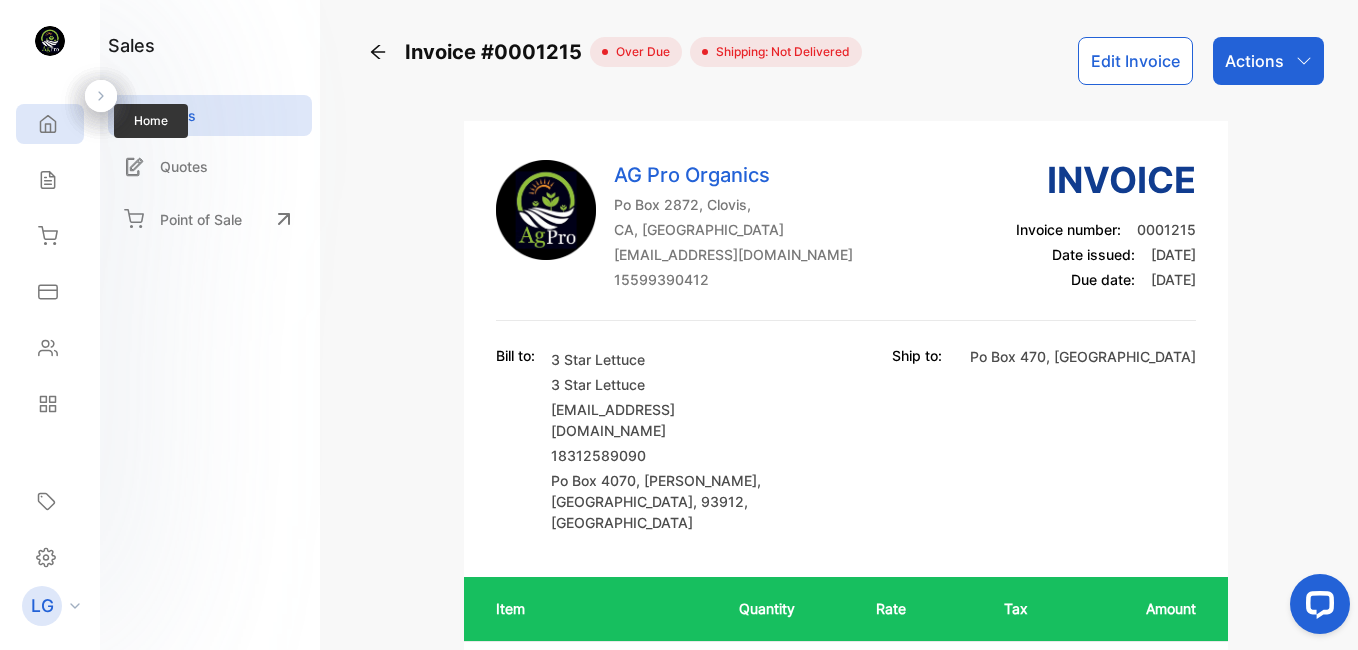 click 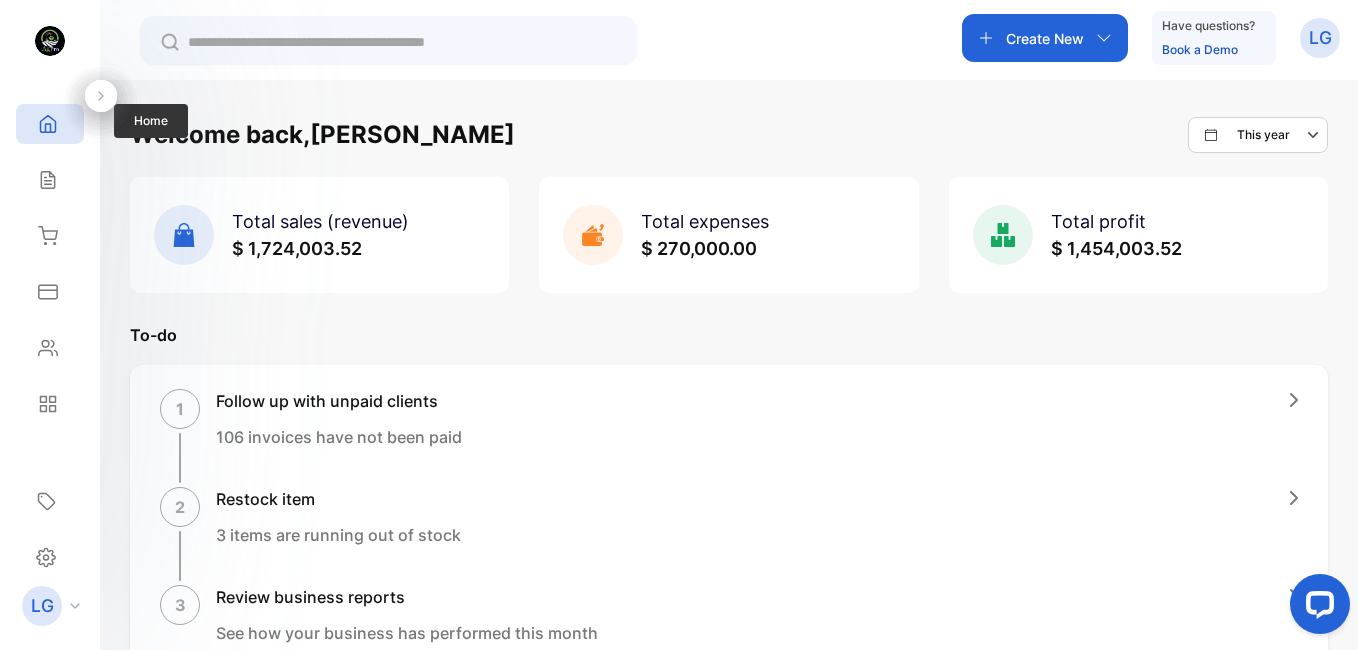 click 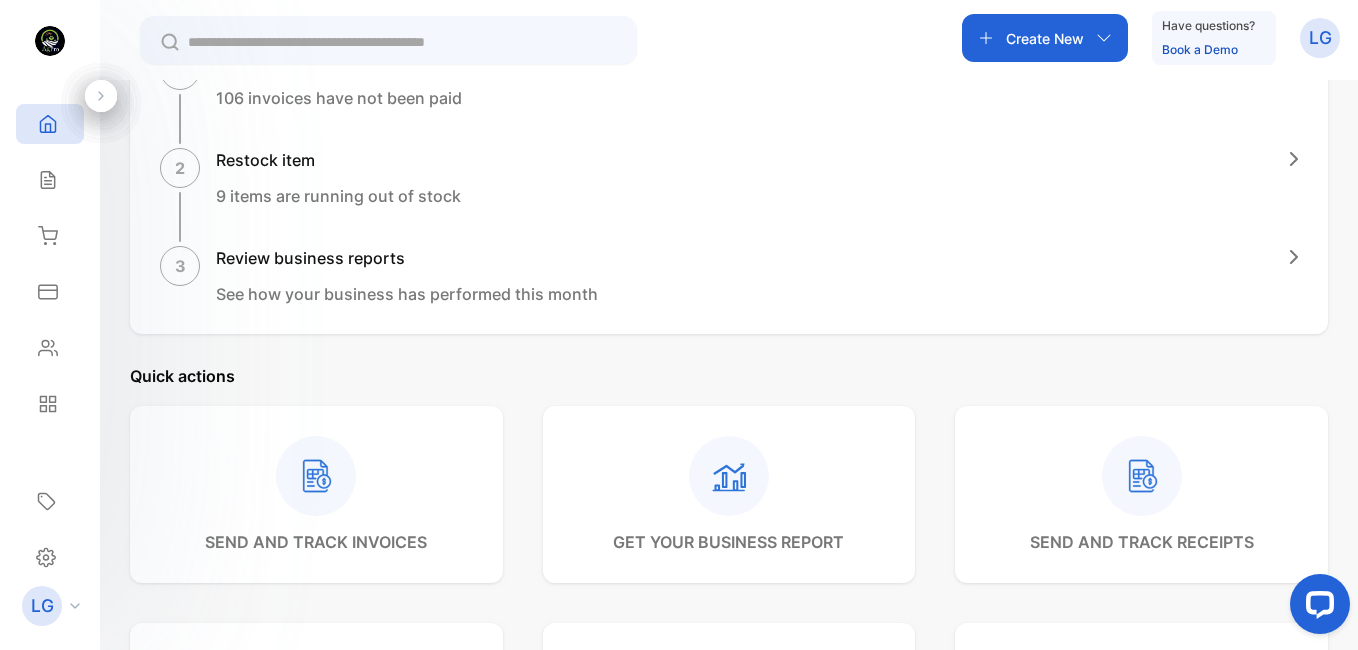 scroll, scrollTop: 341, scrollLeft: 0, axis: vertical 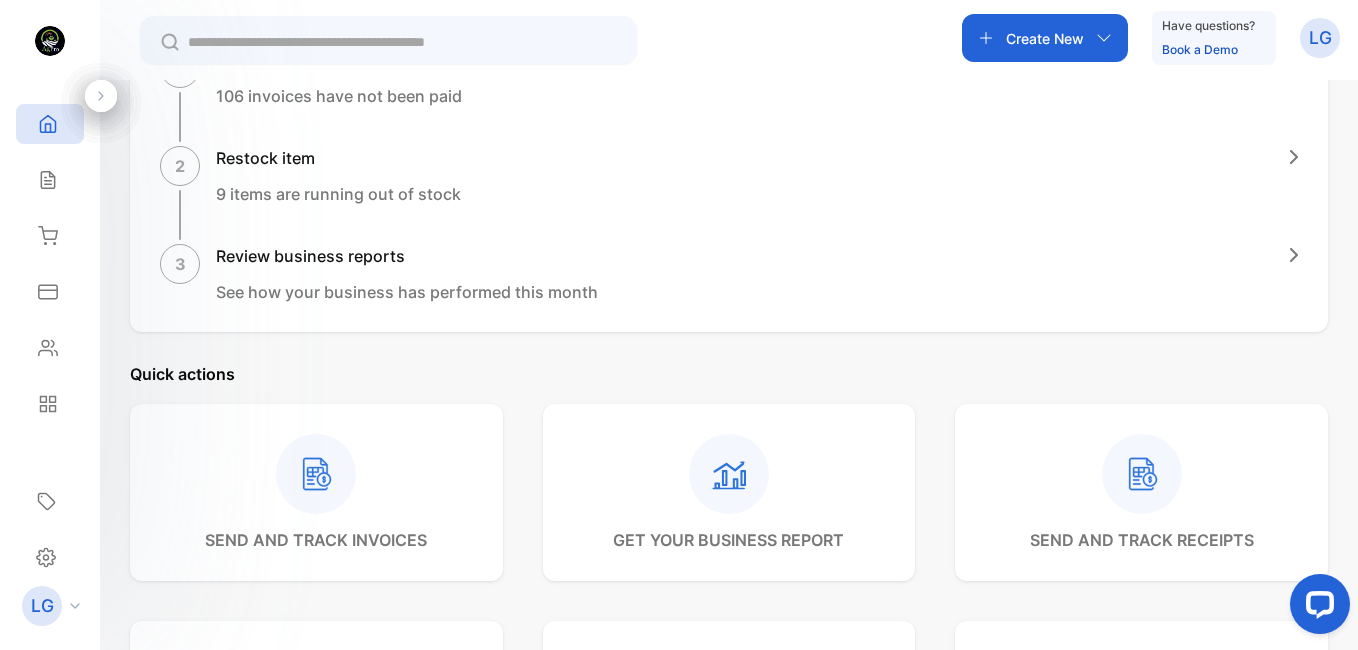 click 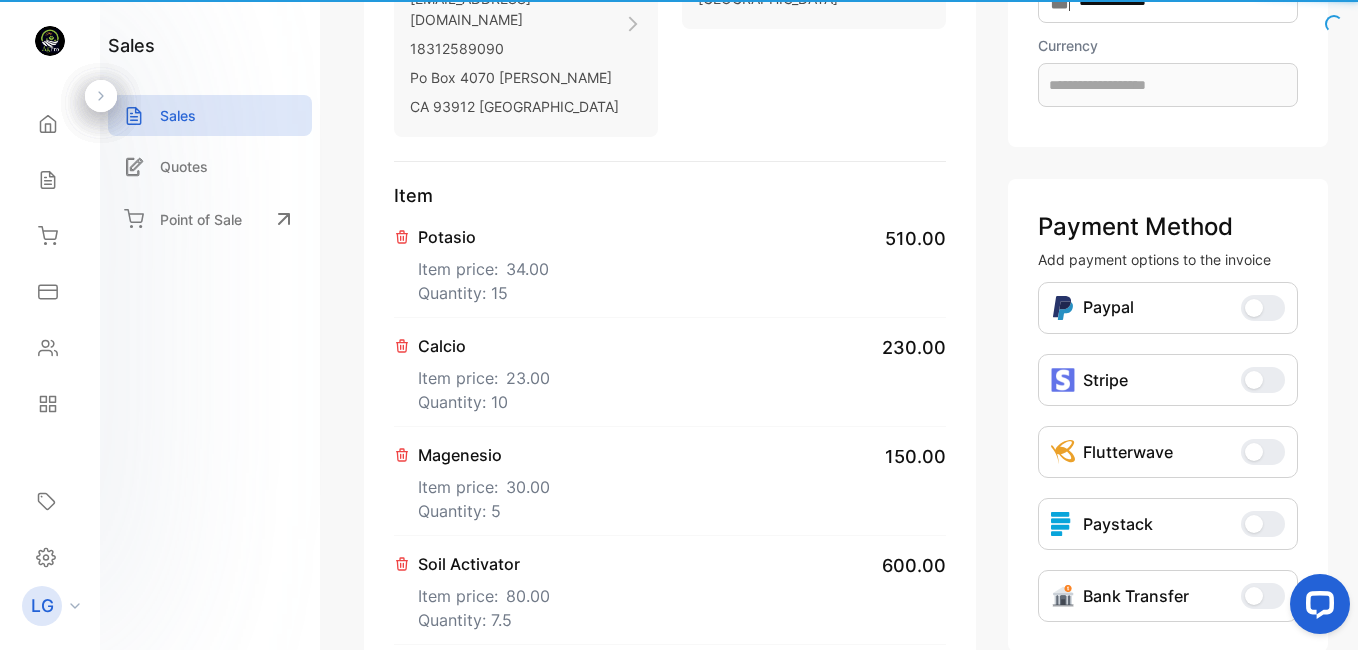 scroll, scrollTop: 247, scrollLeft: 0, axis: vertical 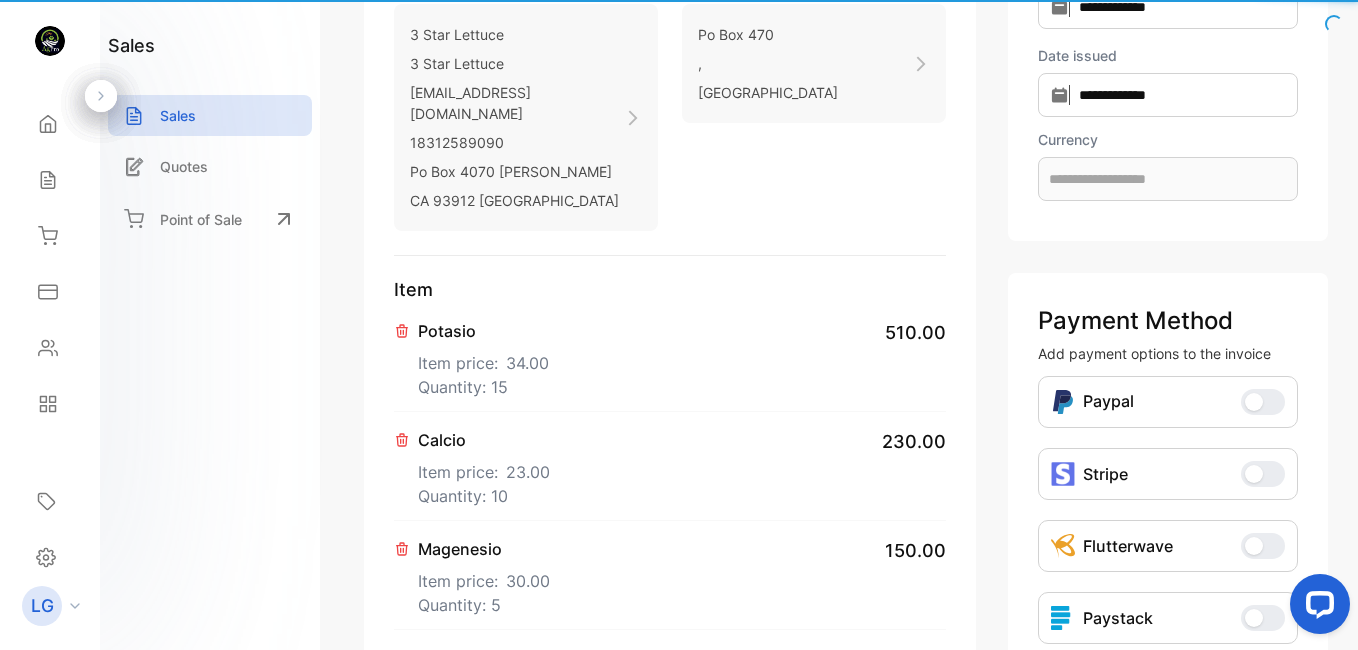 type on "**********" 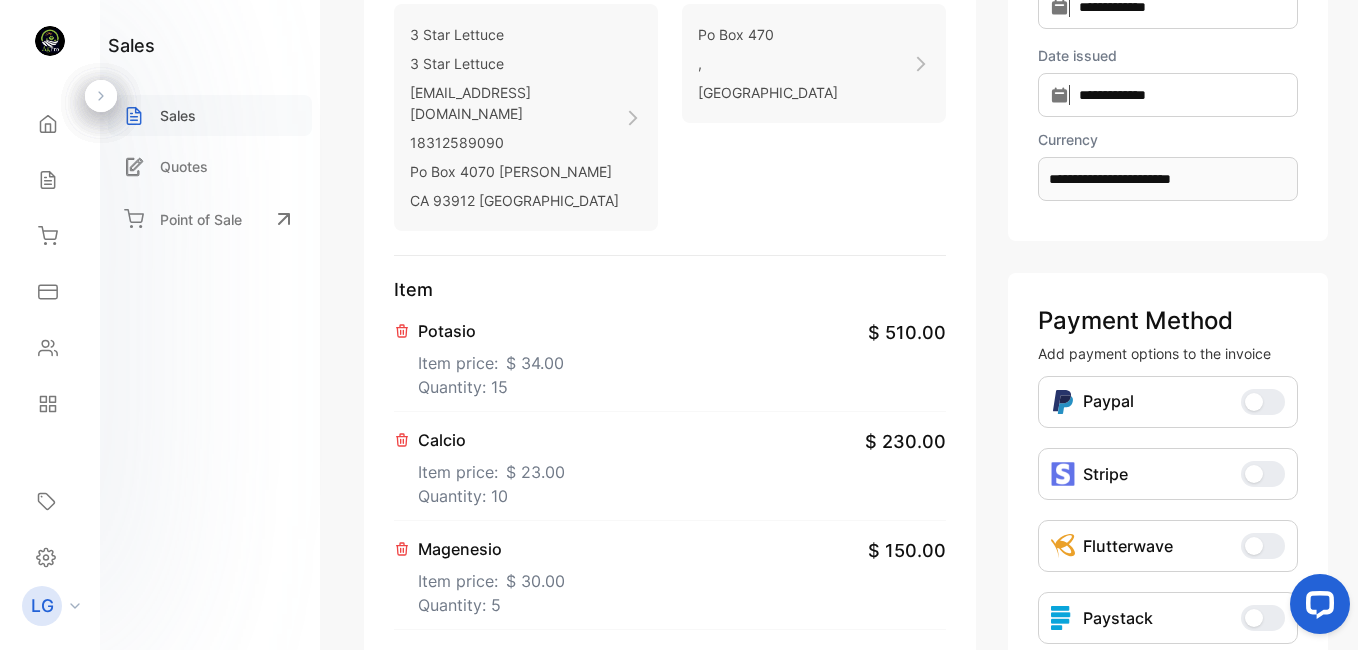 click on "Sales" at bounding box center [178, 115] 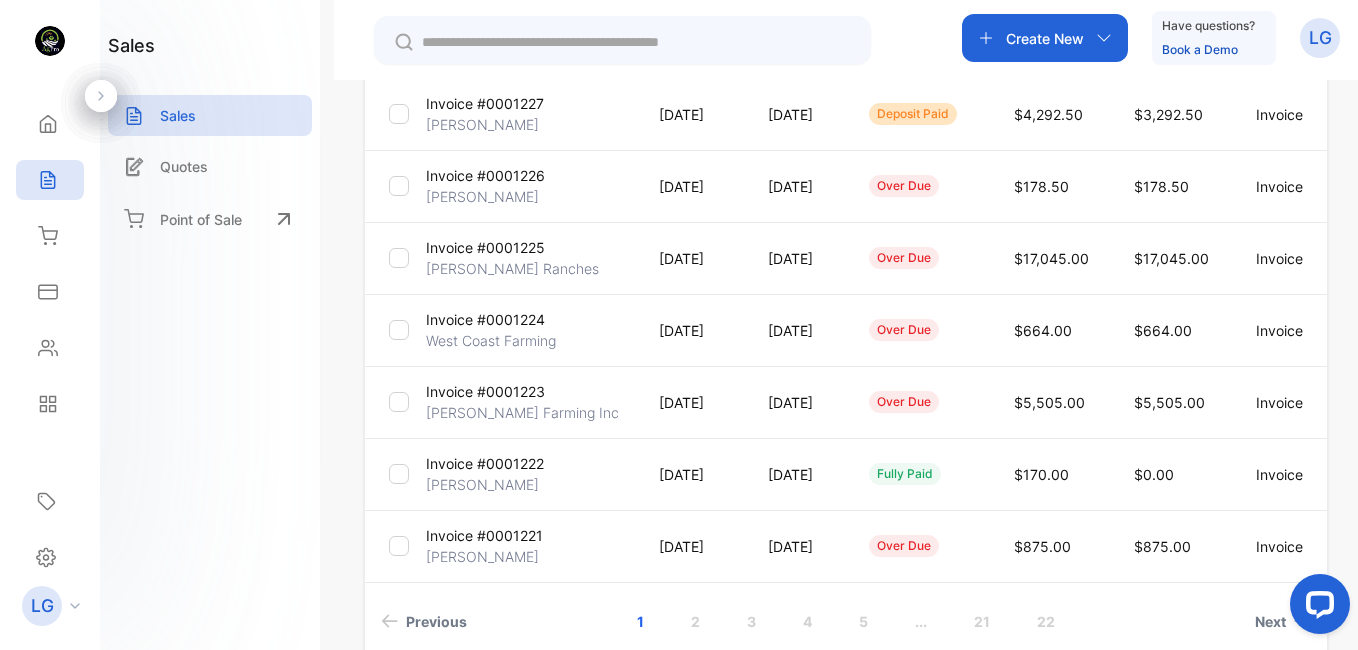scroll, scrollTop: 556, scrollLeft: 0, axis: vertical 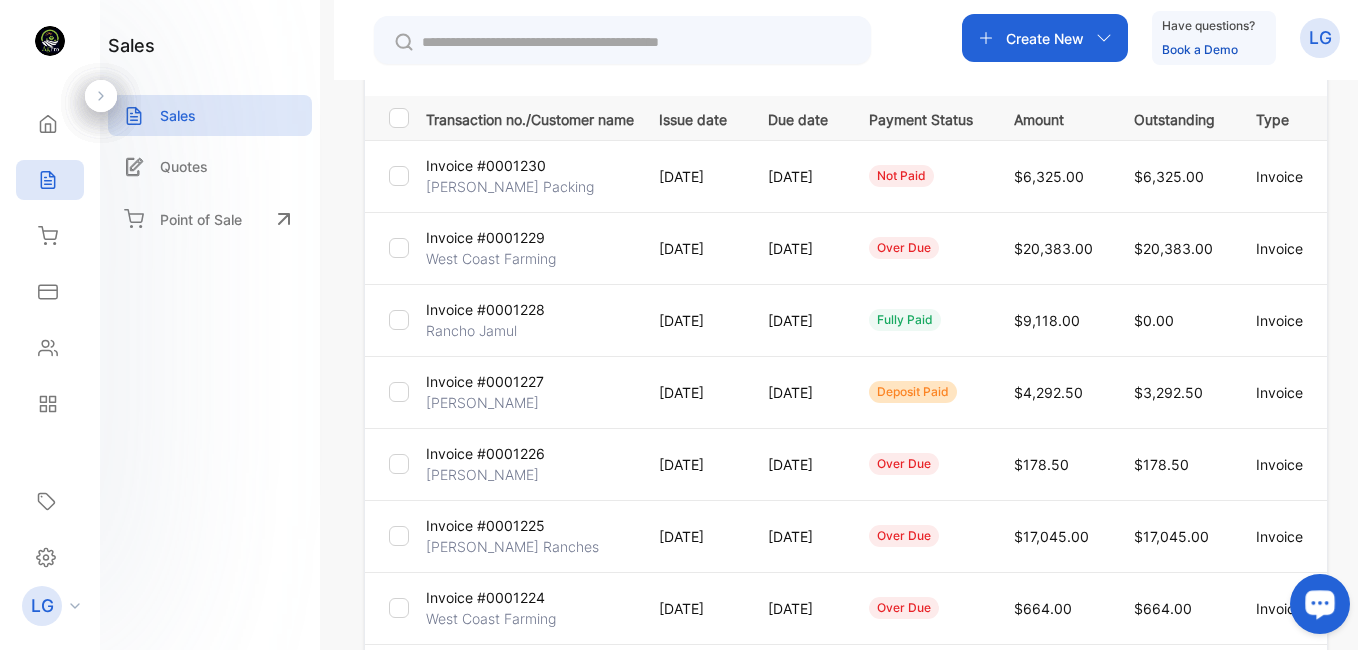 drag, startPoint x: 1009, startPoint y: 185, endPoint x: 981, endPoint y: 188, distance: 28.160255 